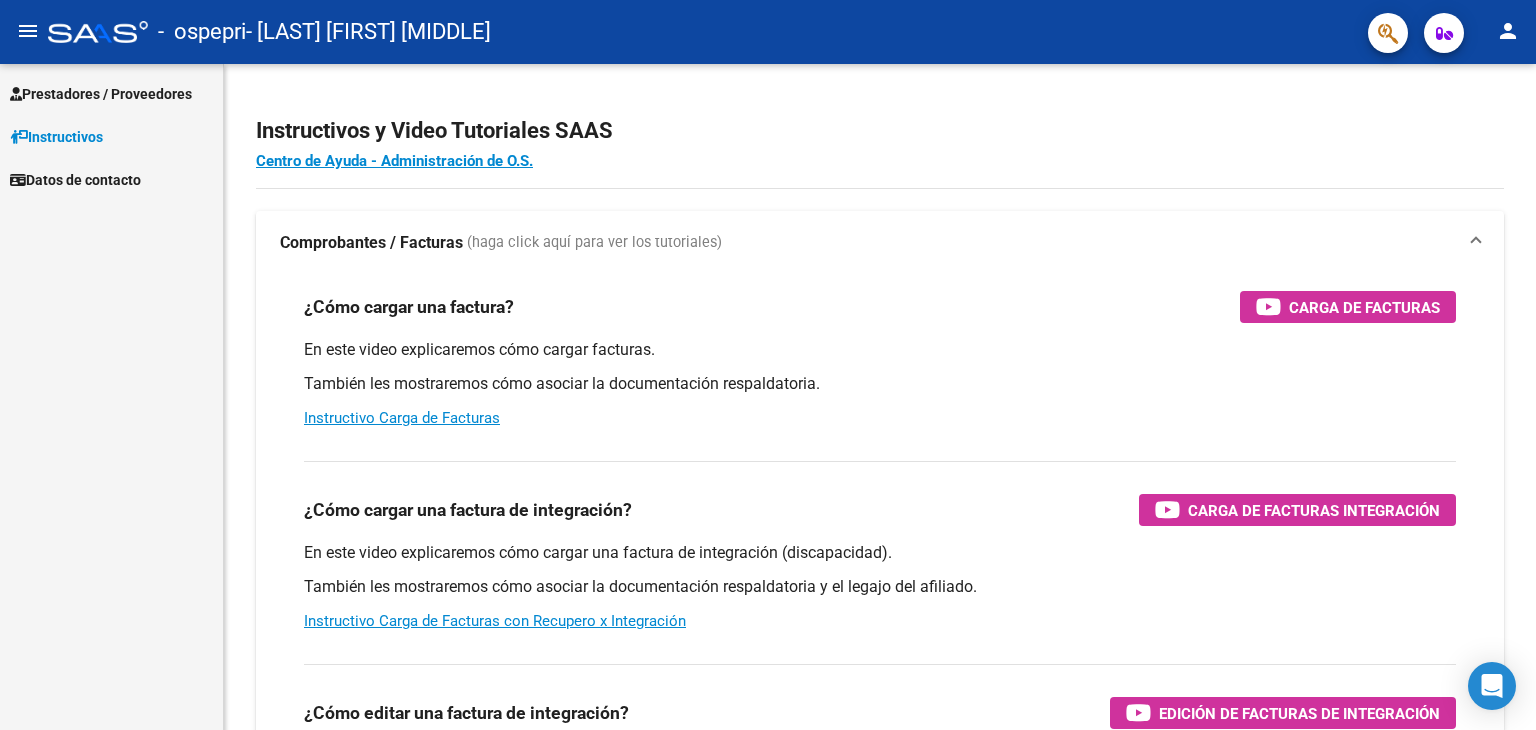 scroll, scrollTop: 0, scrollLeft: 0, axis: both 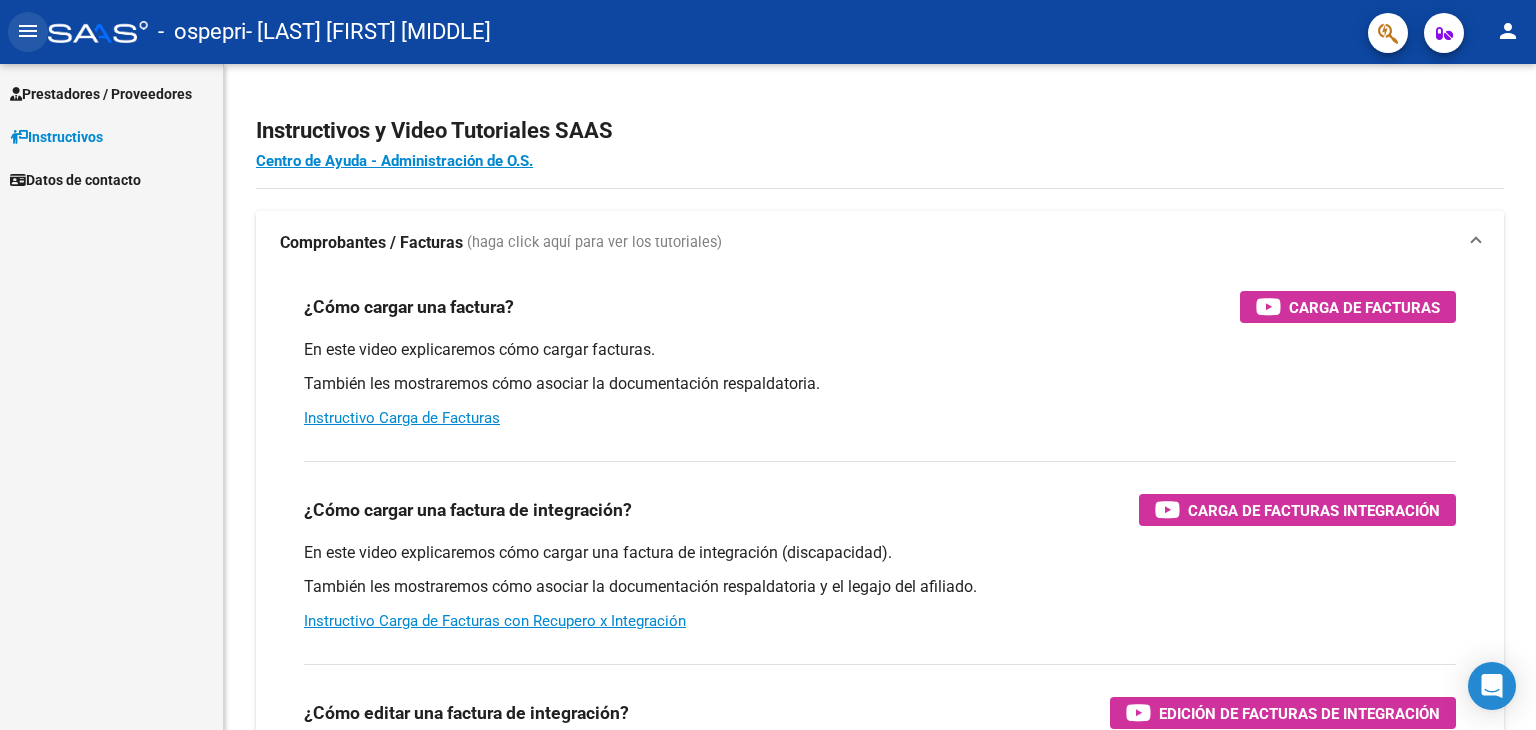 click on "menu" 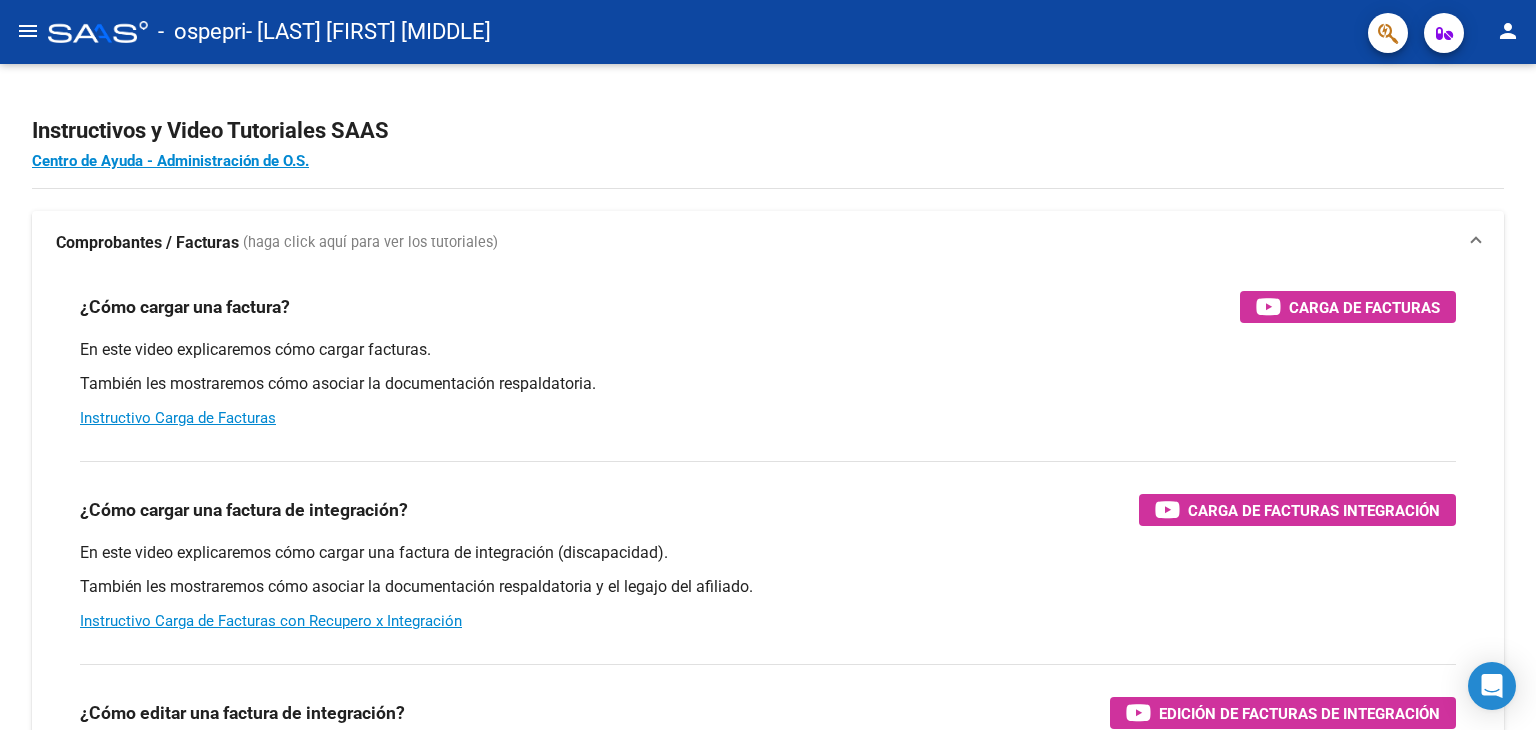 click on "menu" 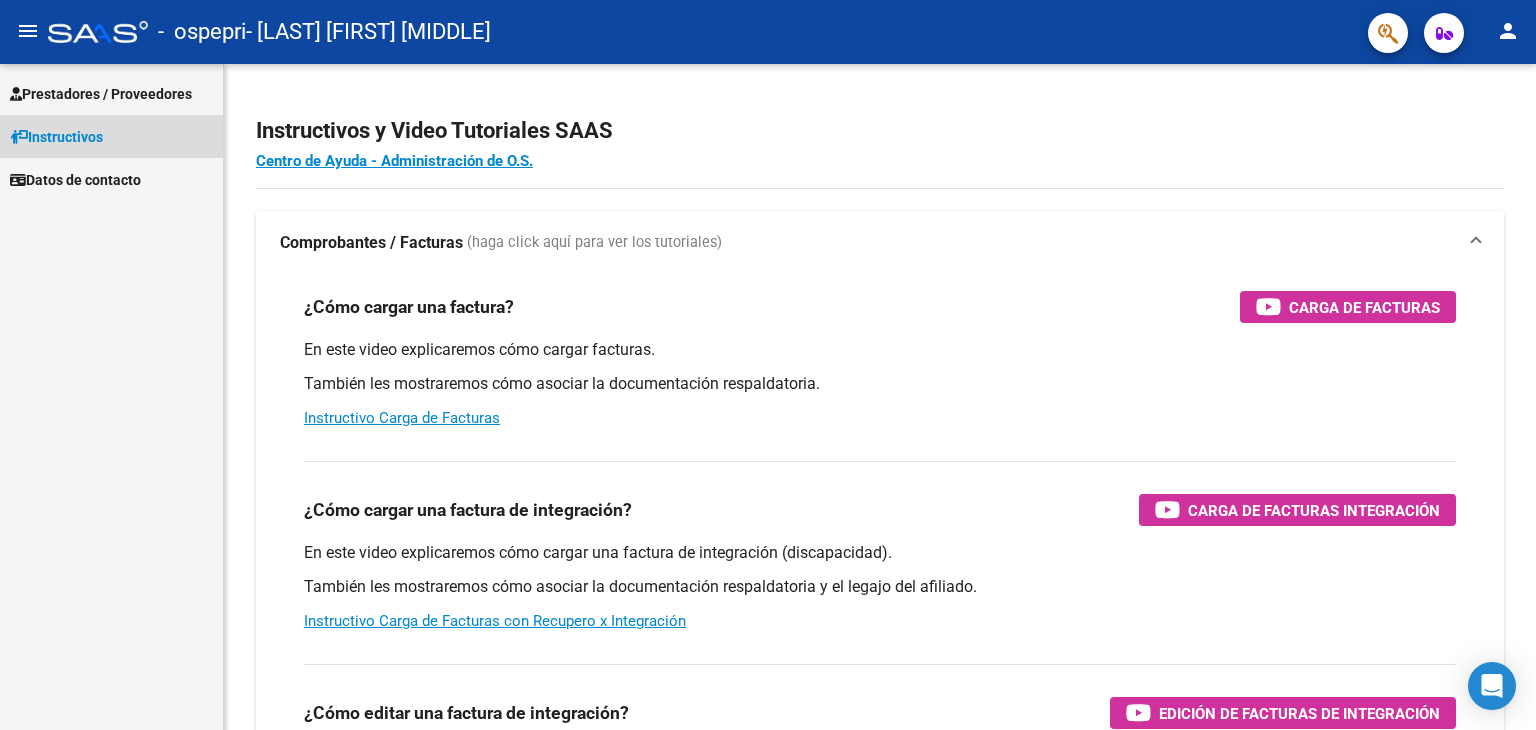 click on "Instructivos" at bounding box center [56, 137] 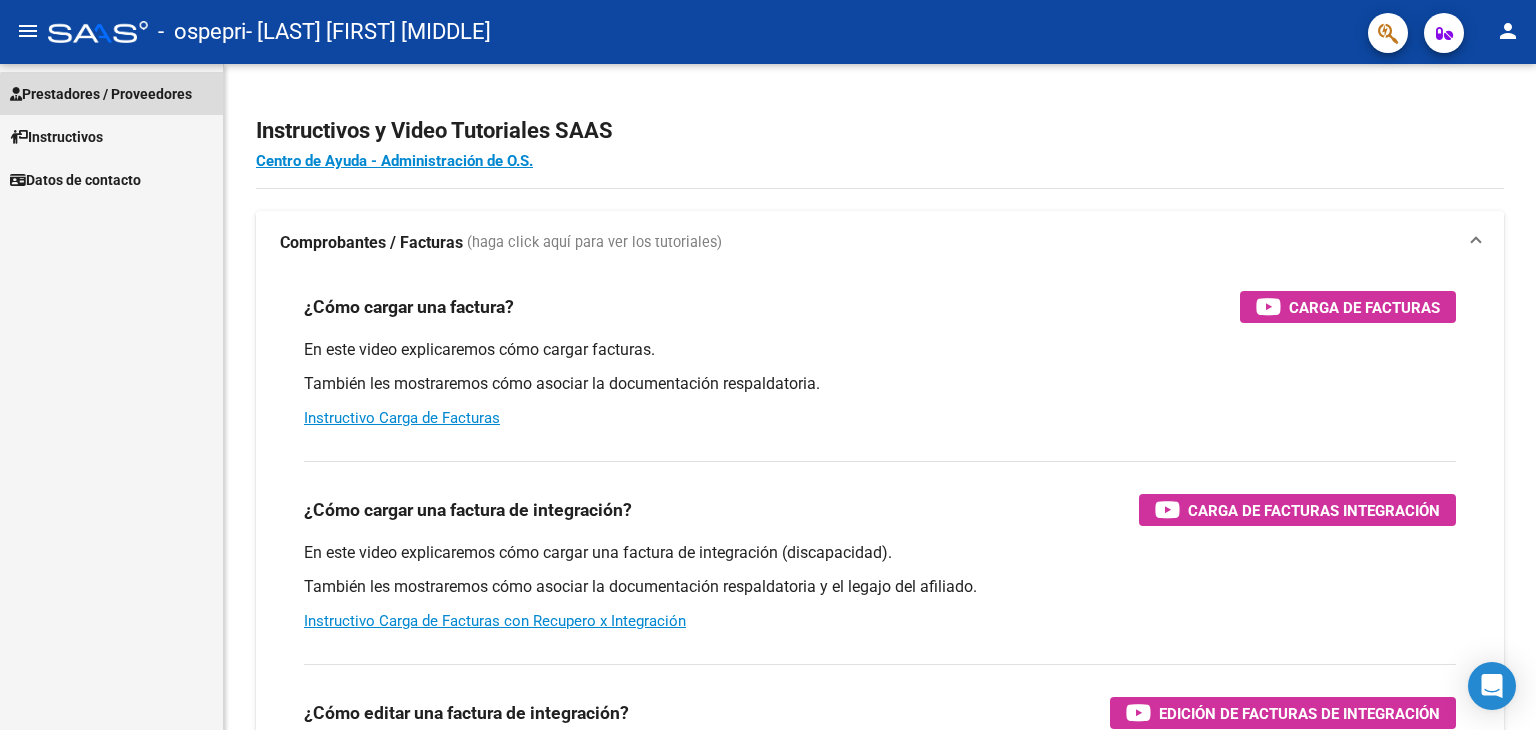 click on "Prestadores / Proveedores" at bounding box center (101, 94) 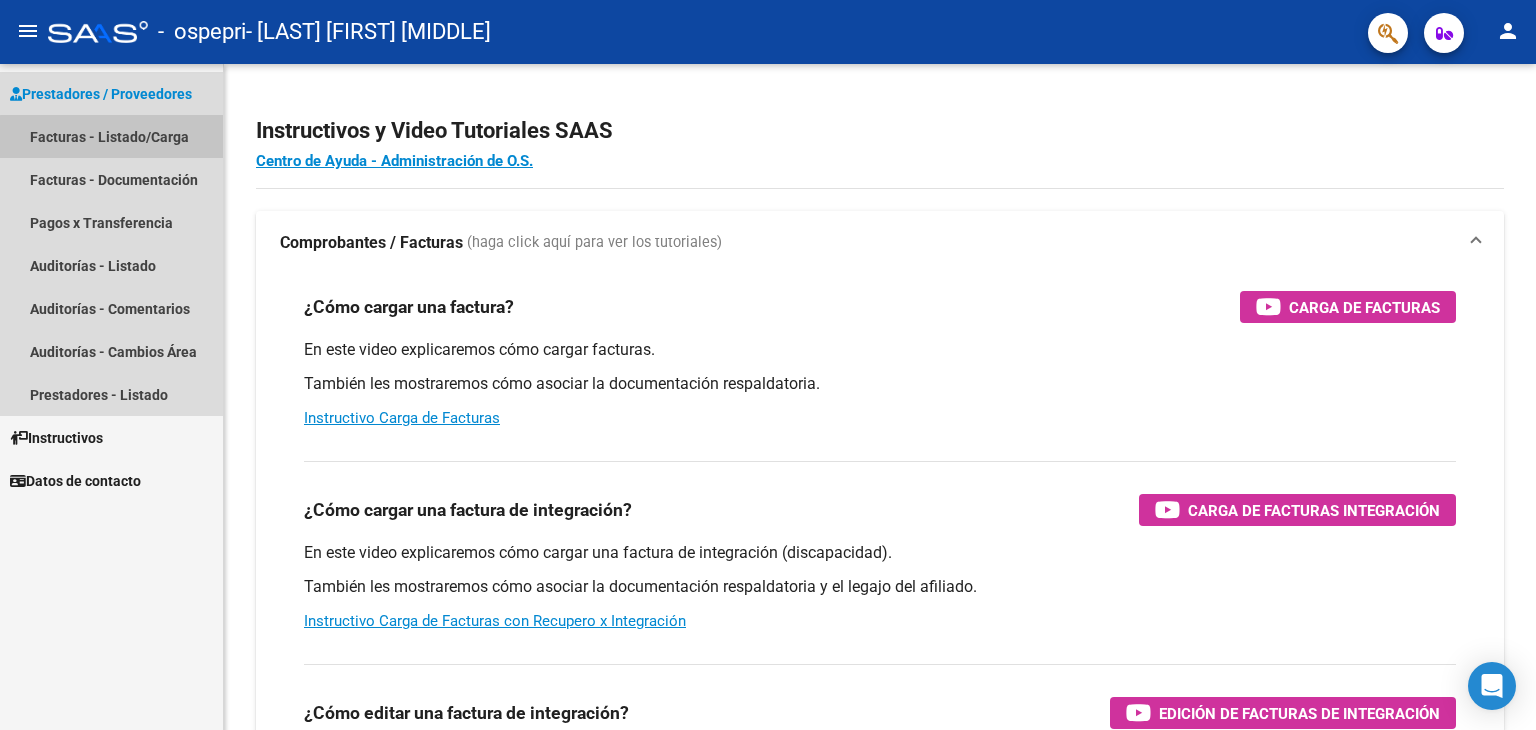 click on "Facturas - Listado/Carga" at bounding box center (111, 136) 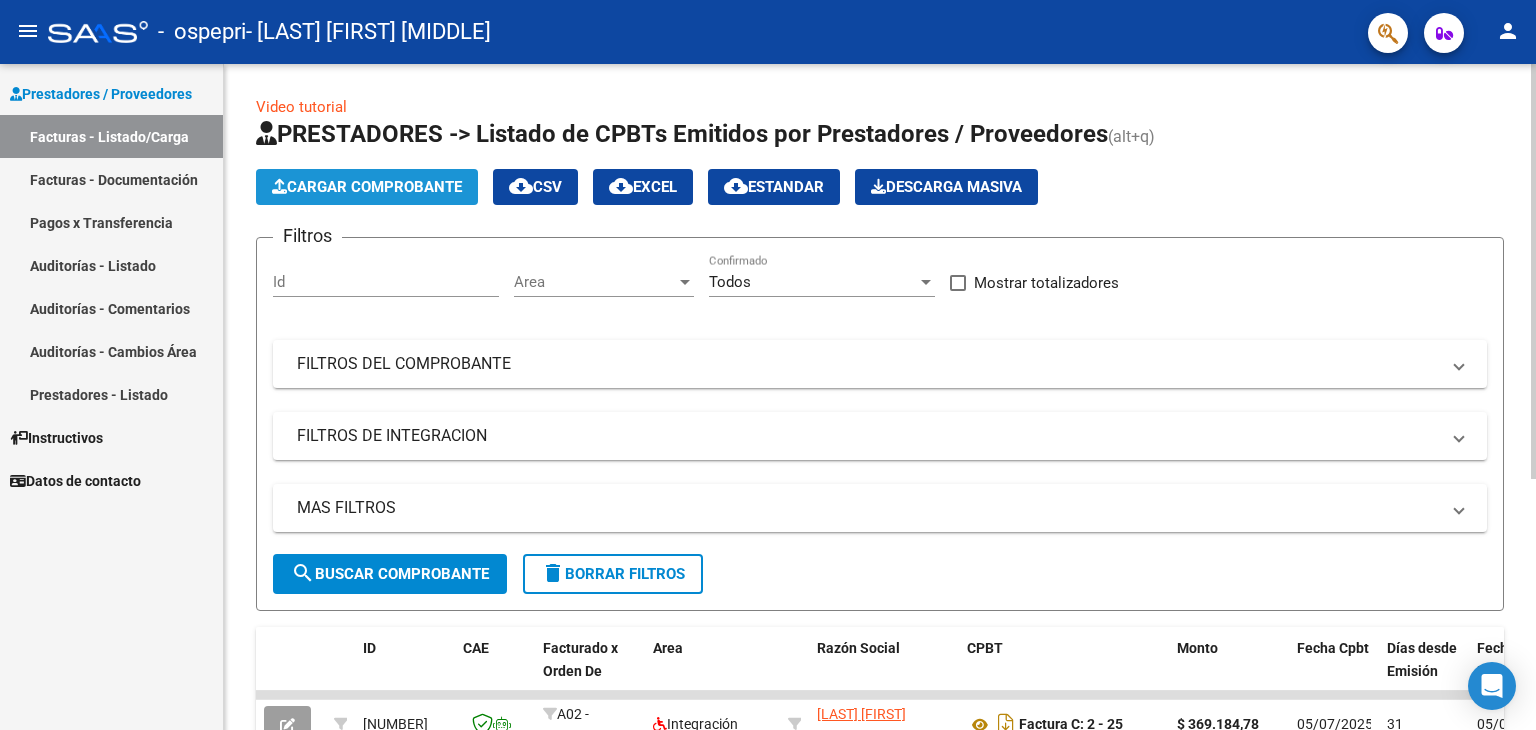 click on "Cargar Comprobante" 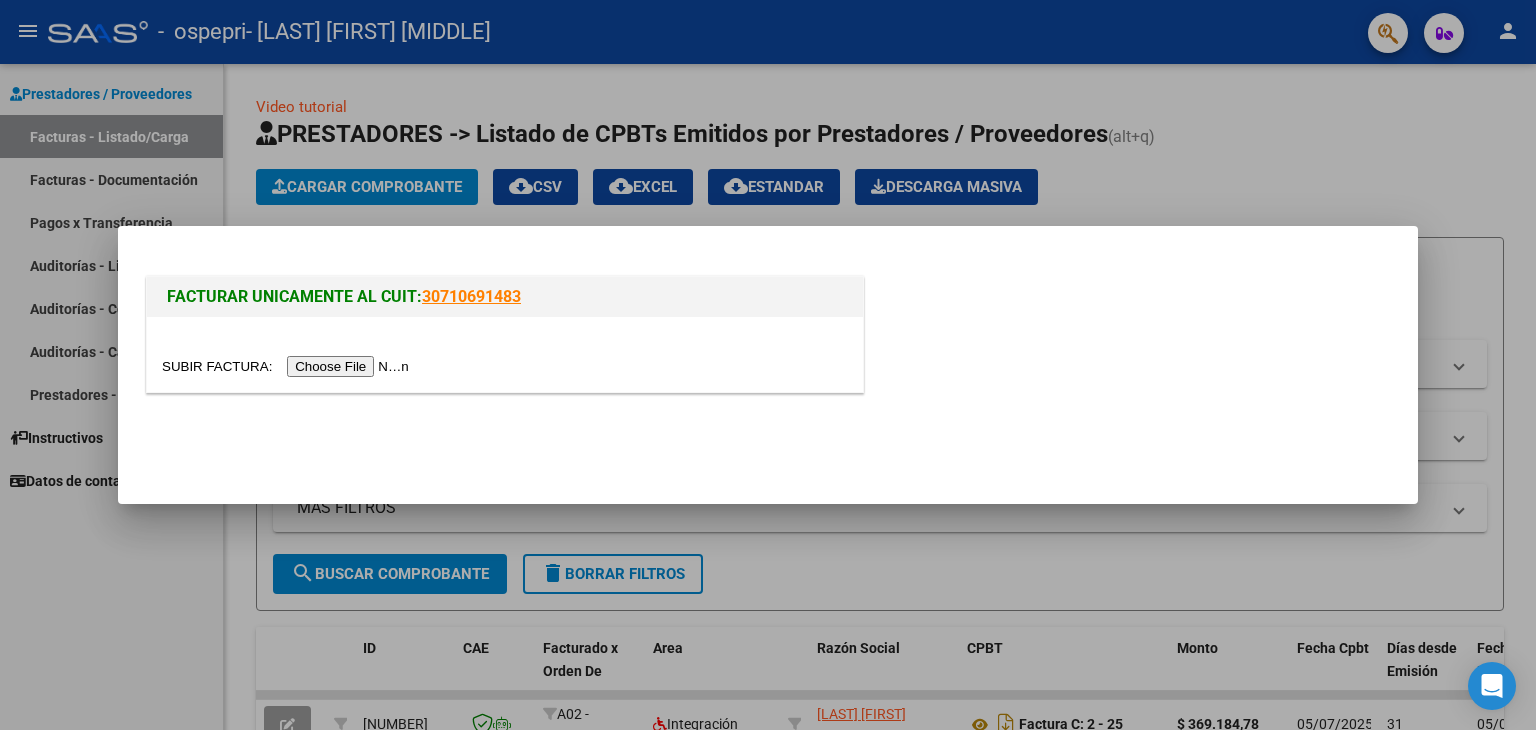 click at bounding box center (288, 366) 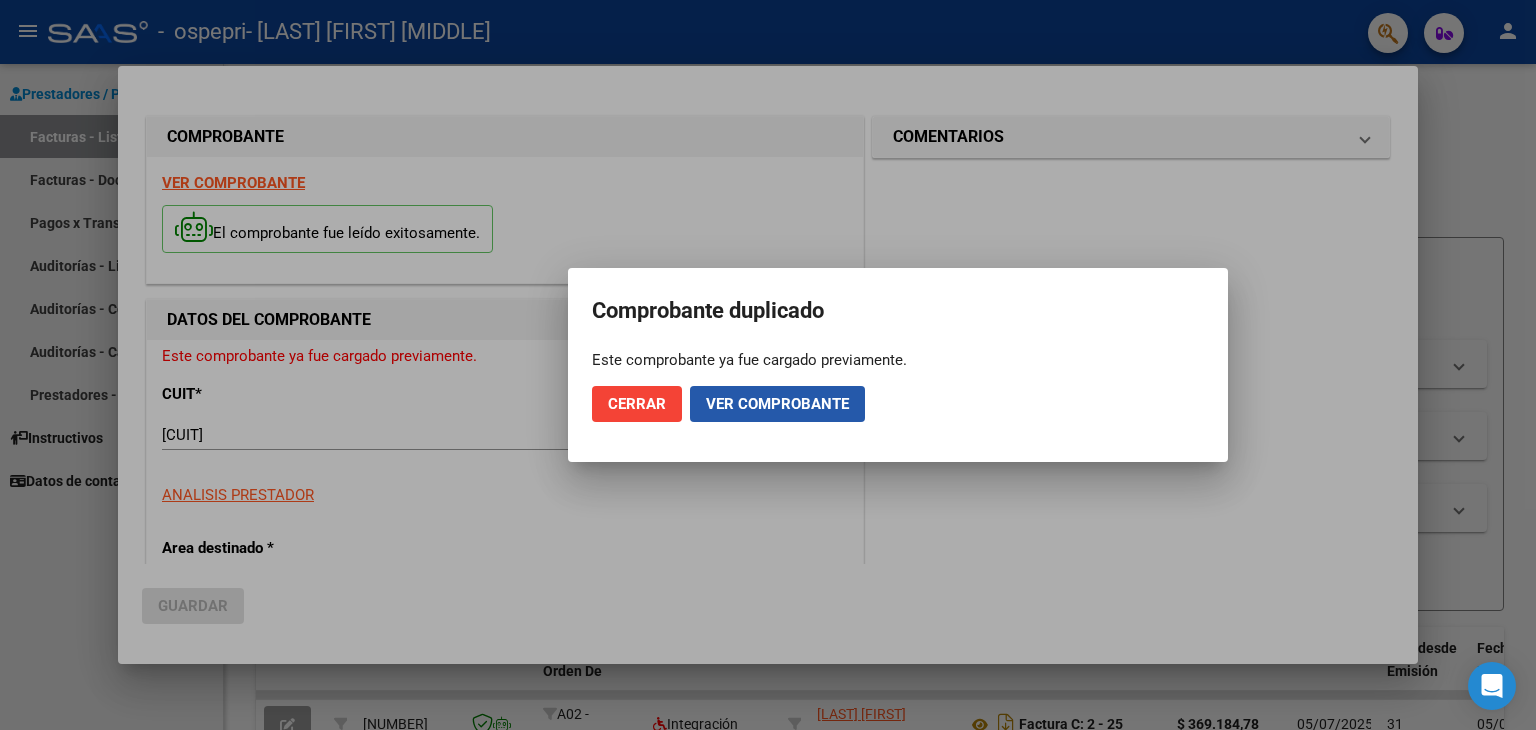 click on "Ver comprobante" 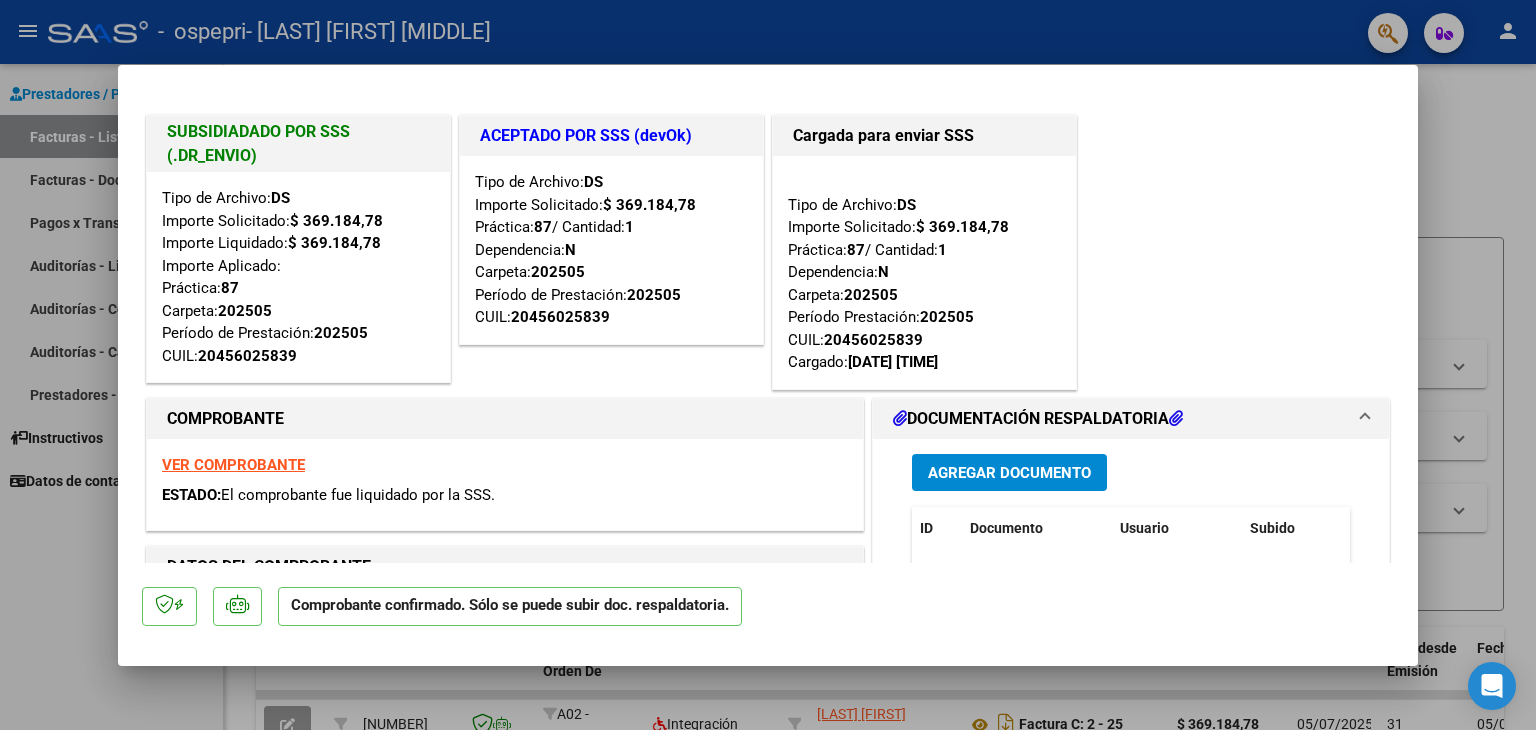 click on "SUBSIDIADADO POR SSS (.DR_ENVIO)  Tipo de Archivo:  DS  Importe Solicitado:  $ [AMOUNT]  Importe Liquidado:  $ [AMOUNT]  Importe Aplicado:   Práctica:  87  Carpeta:  [FOLDER]  Período de Prestación:  [PERIOD]  CUIL:  [CUIL] ACEPTADO POR SSS (devOk)  Tipo de Archivo:  DS  Importe Solicitado:  $ [AMOUNT]  Práctica:  87  / Cantidad:  1  Dependencia:  N  Carpeta:  [FOLDER]  Período de Prestación:  [PERIOD]  CUIL:  [CUIL] Cargada para enviar SSS  Tipo de Archivo:  DS  Importe Solicitado:  $ [AMOUNT]  Práctica:  87  / Cantidad:  1  Dependencia:  N  Carpeta:  [FOLDER]  Período Prestación:  [PERIOD]  CUIL:  [CUIL]  Cargado: [DATE] [TIME]" at bounding box center [768, 252] 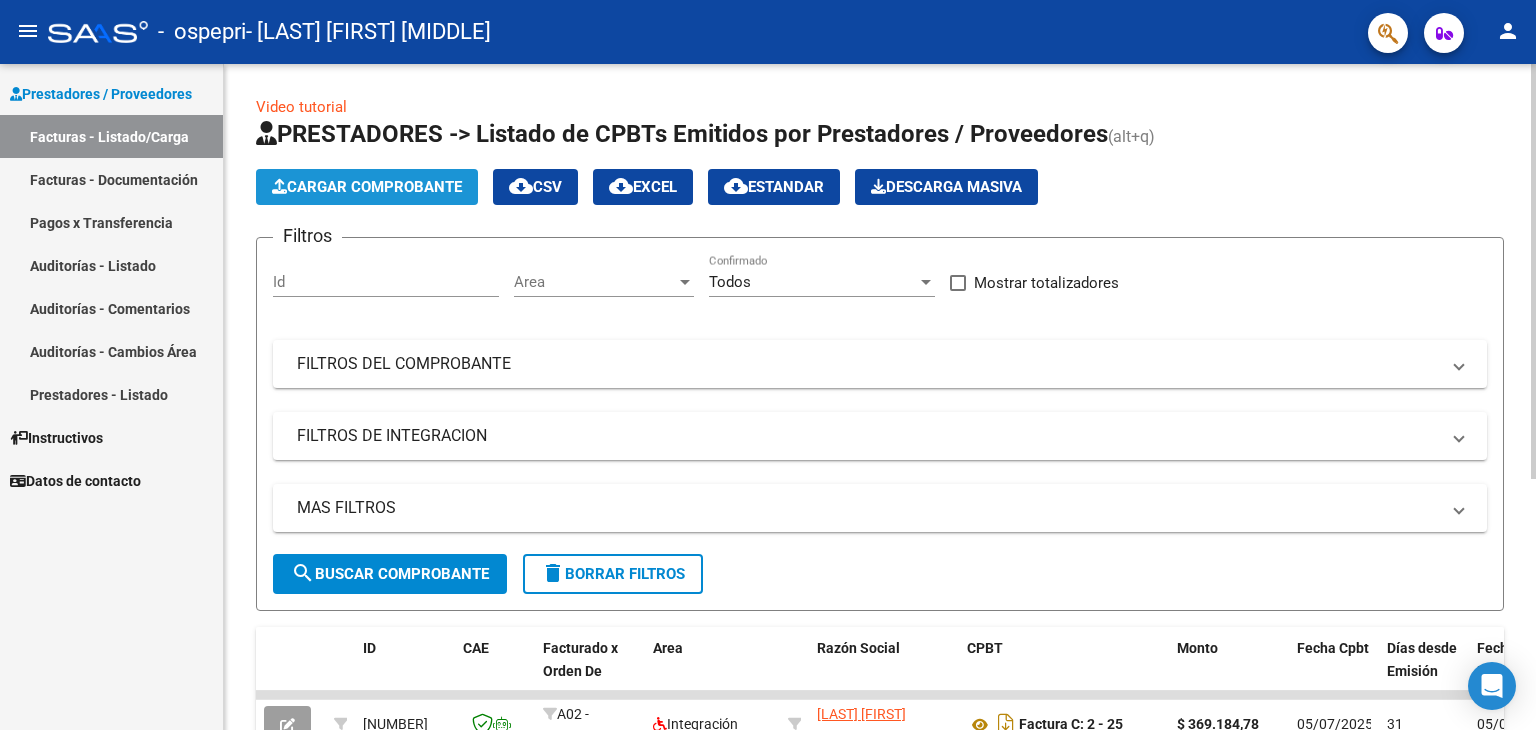 click on "Cargar Comprobante" 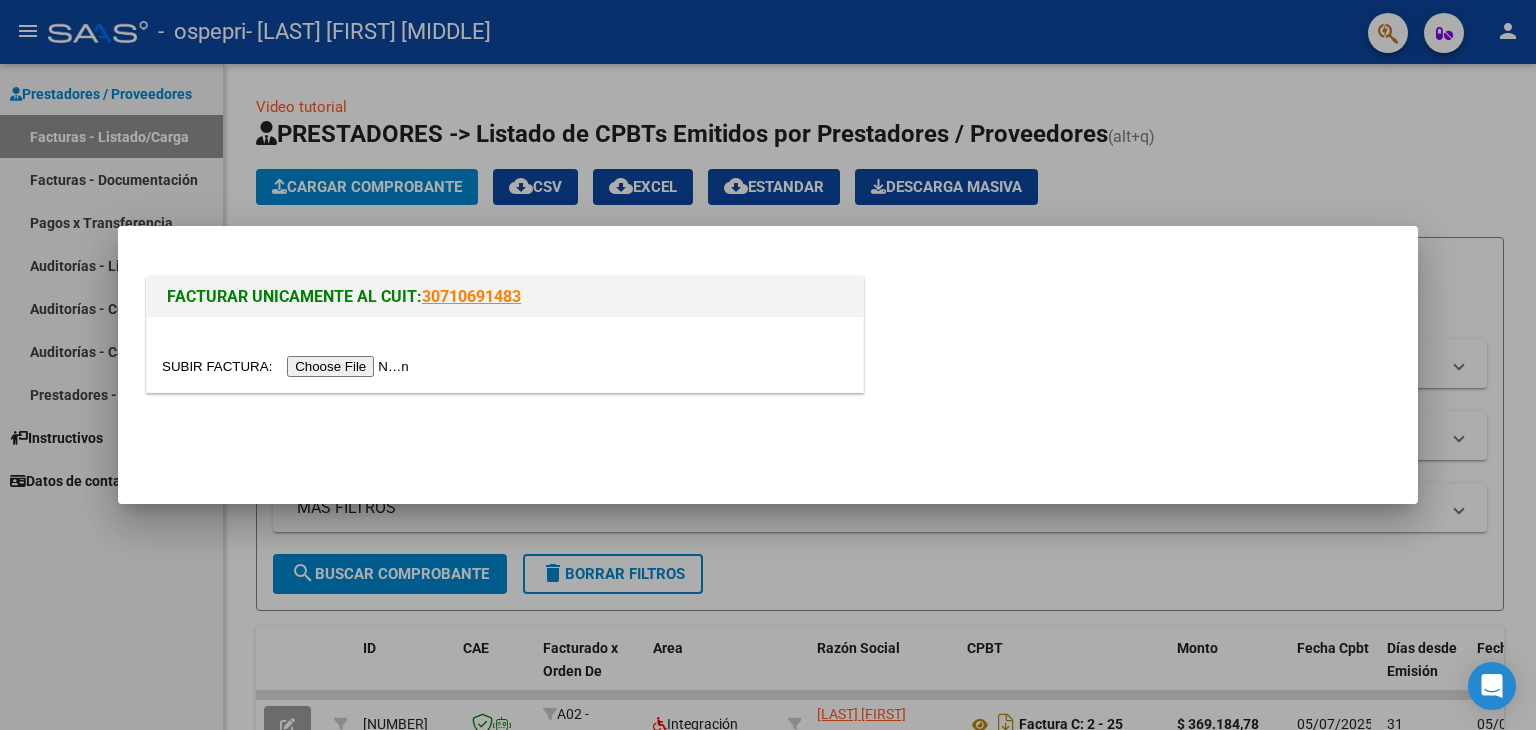 click at bounding box center [288, 366] 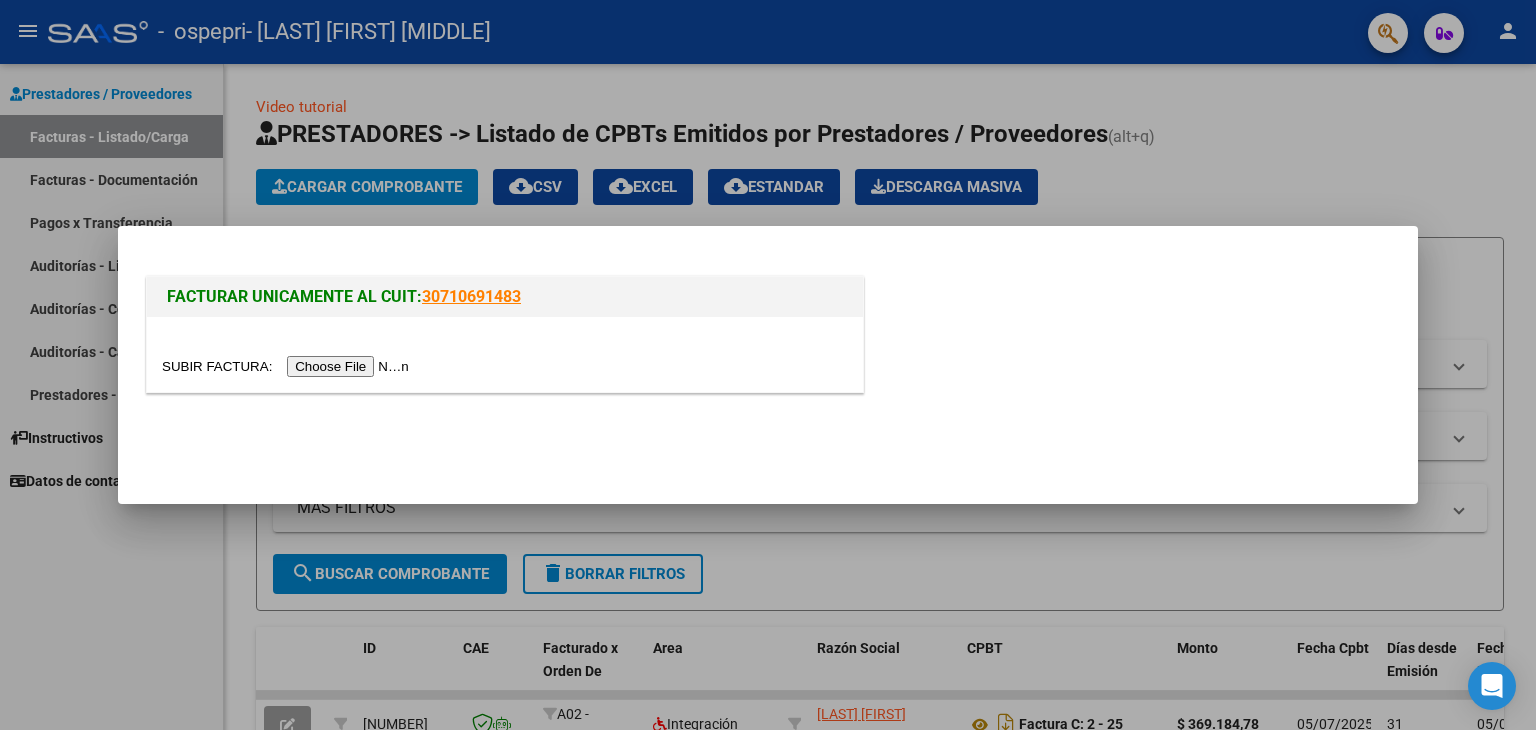 click at bounding box center [768, 365] 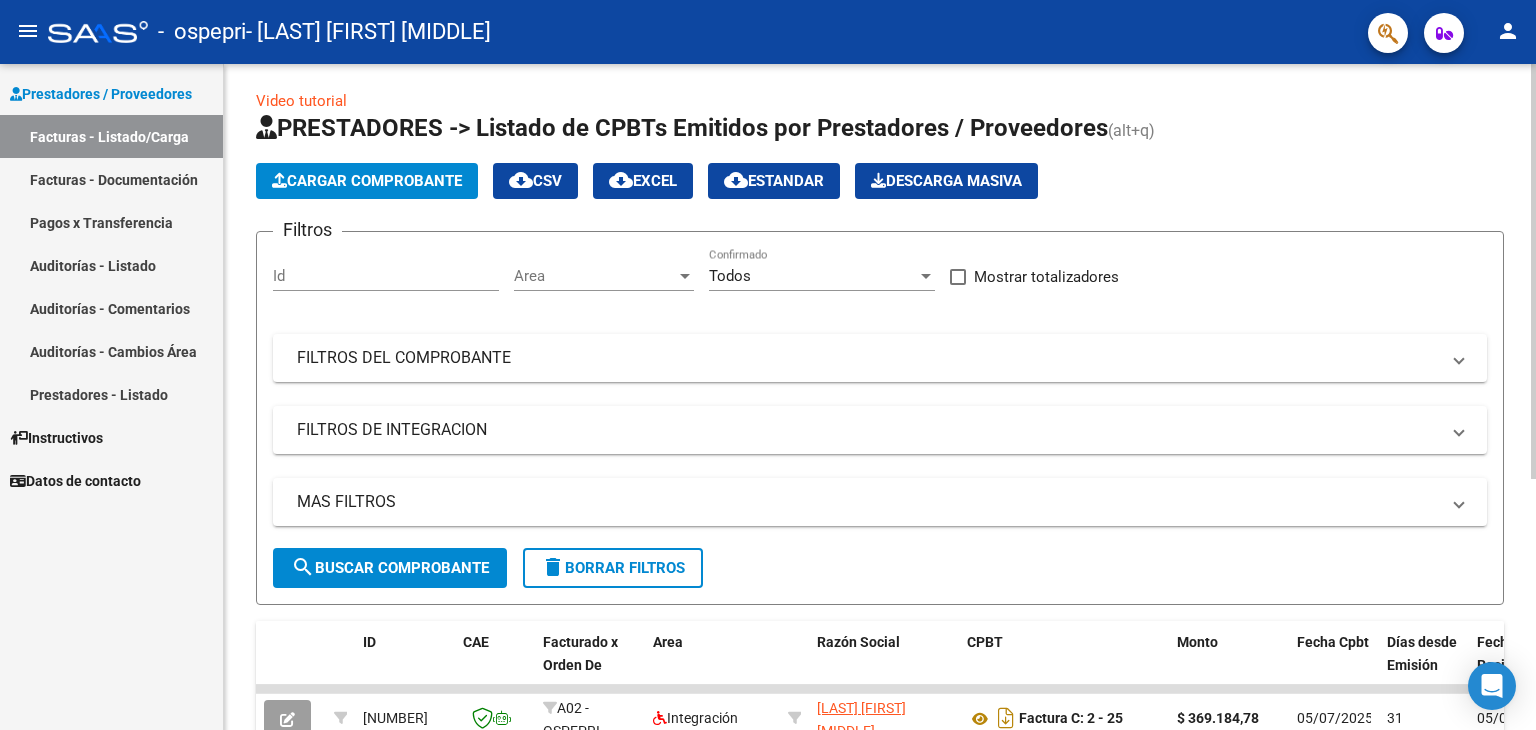 scroll, scrollTop: 0, scrollLeft: 0, axis: both 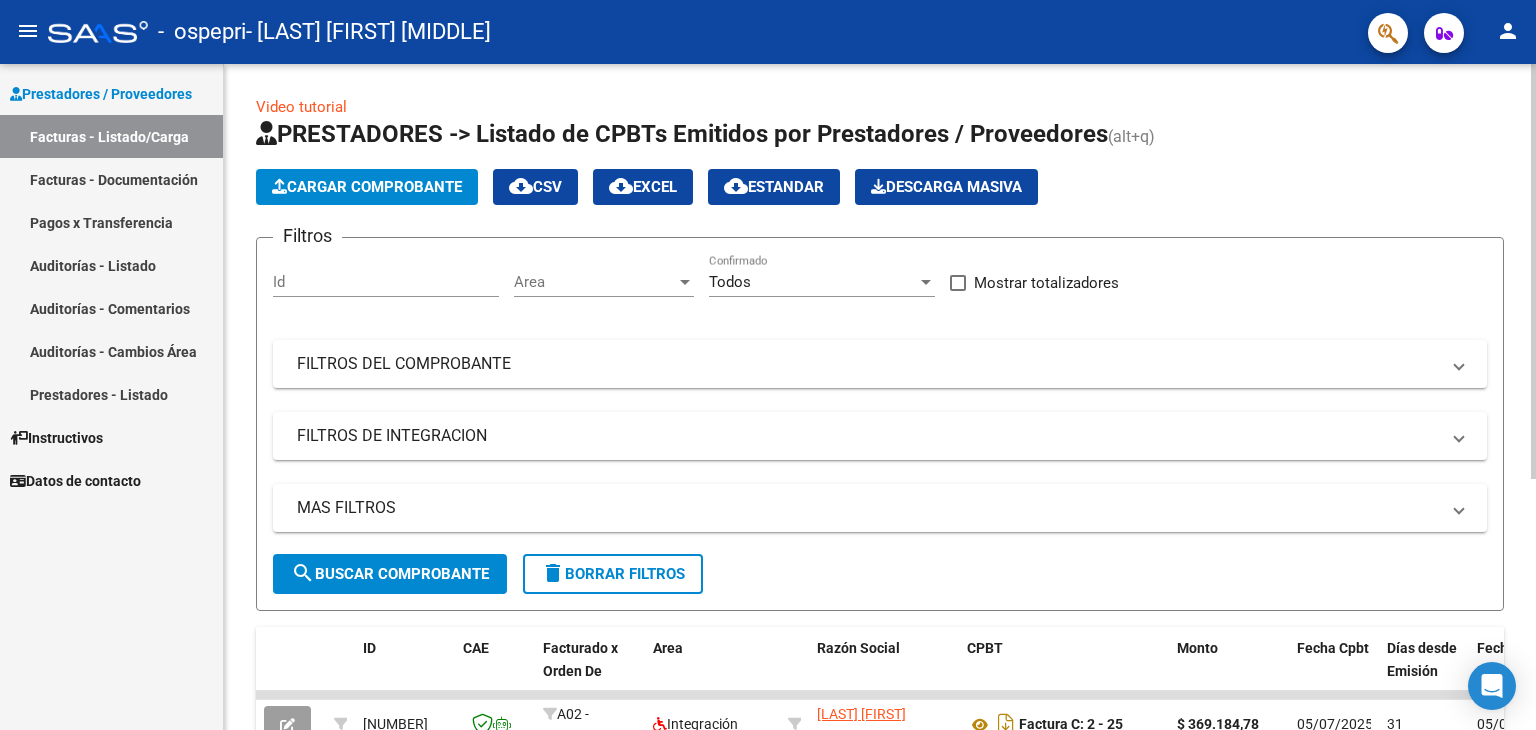 click 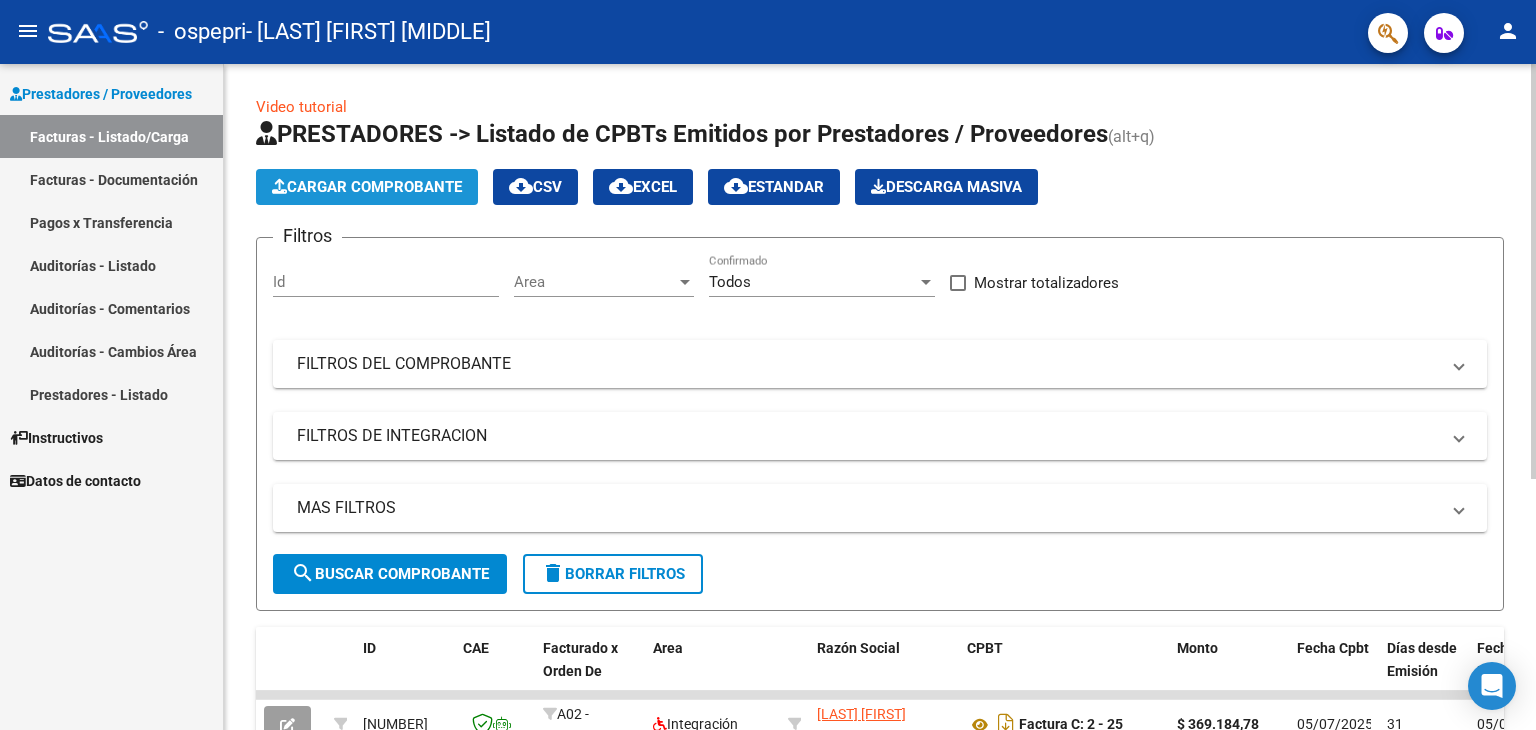 click on "Cargar Comprobante" 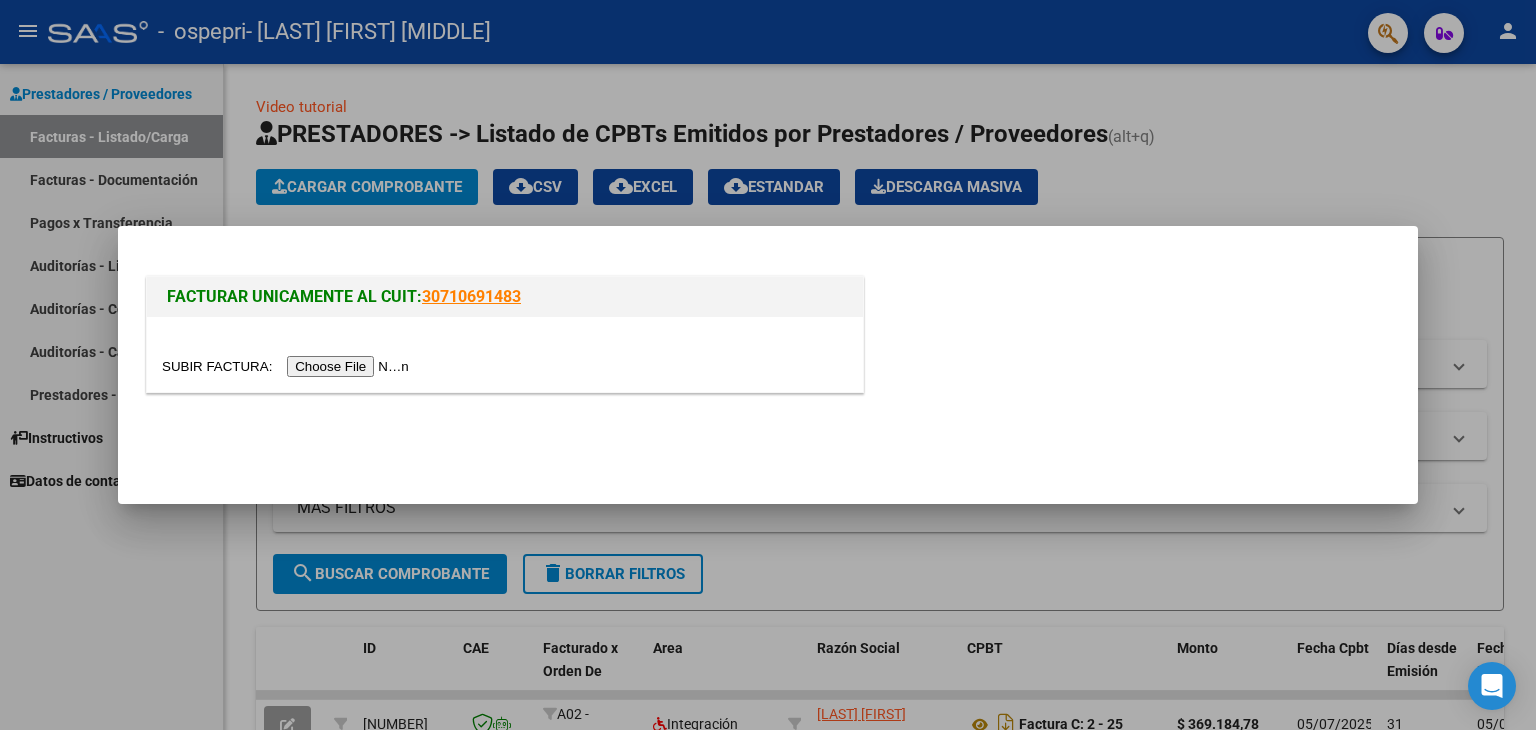click at bounding box center [288, 366] 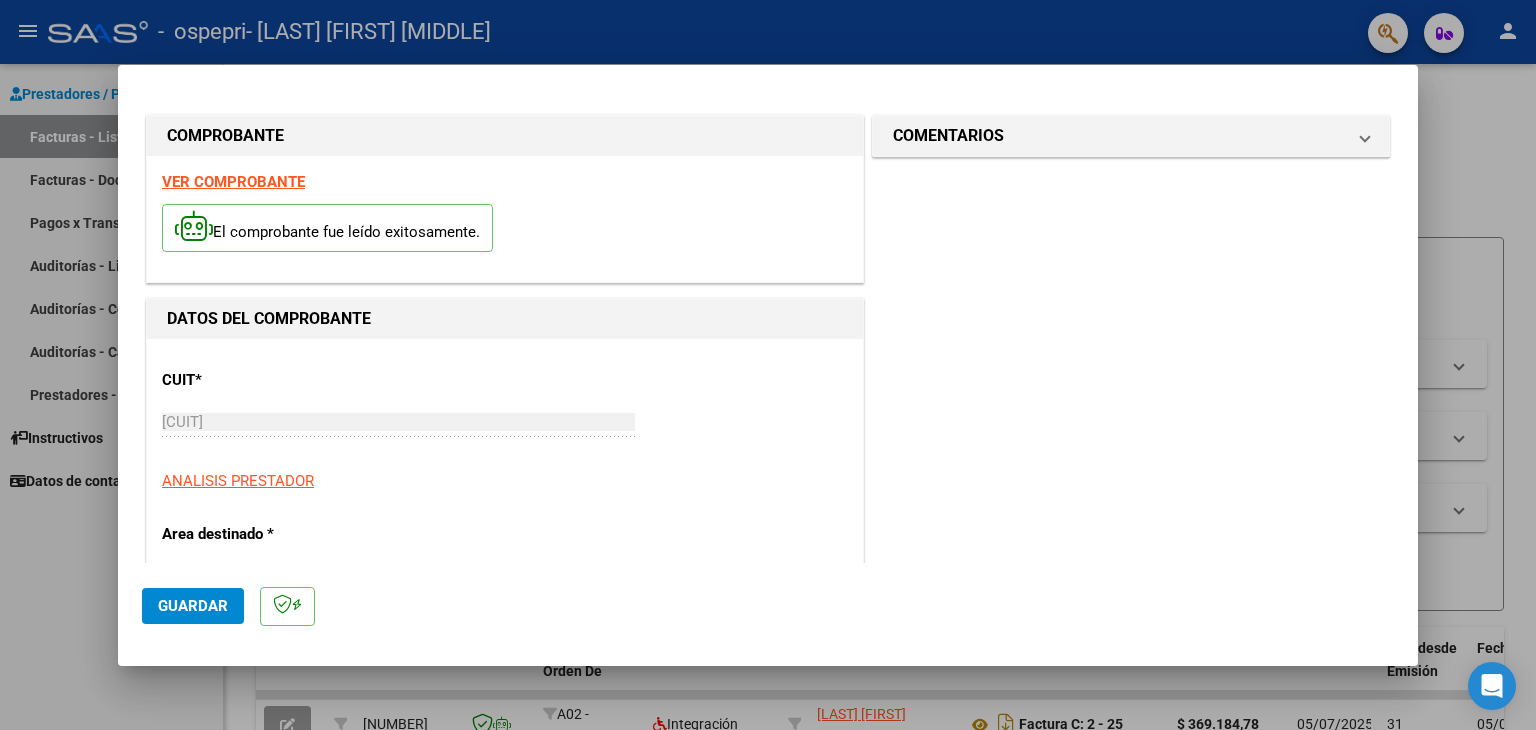 click on "VER COMPROBANTE" at bounding box center [233, 182] 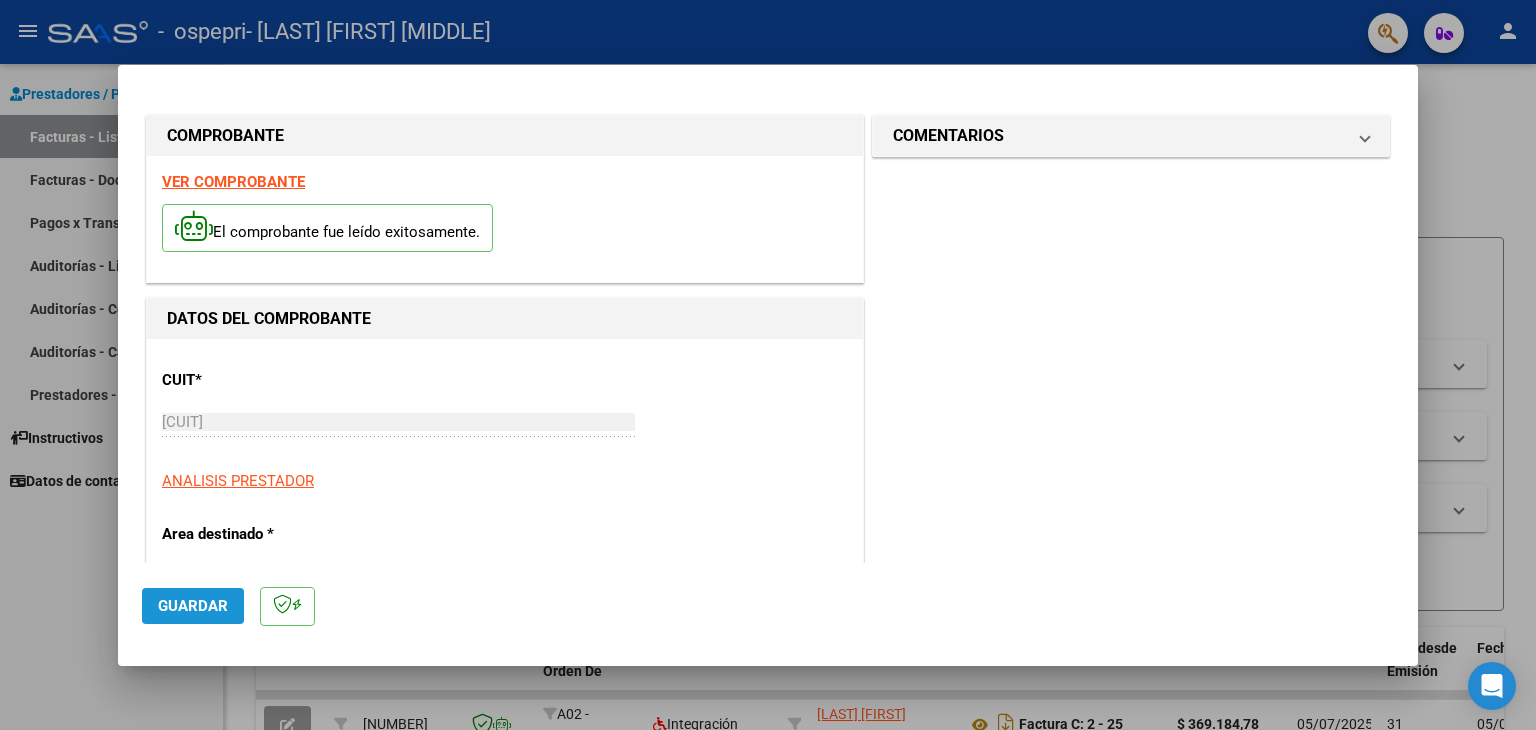 click on "Guardar" 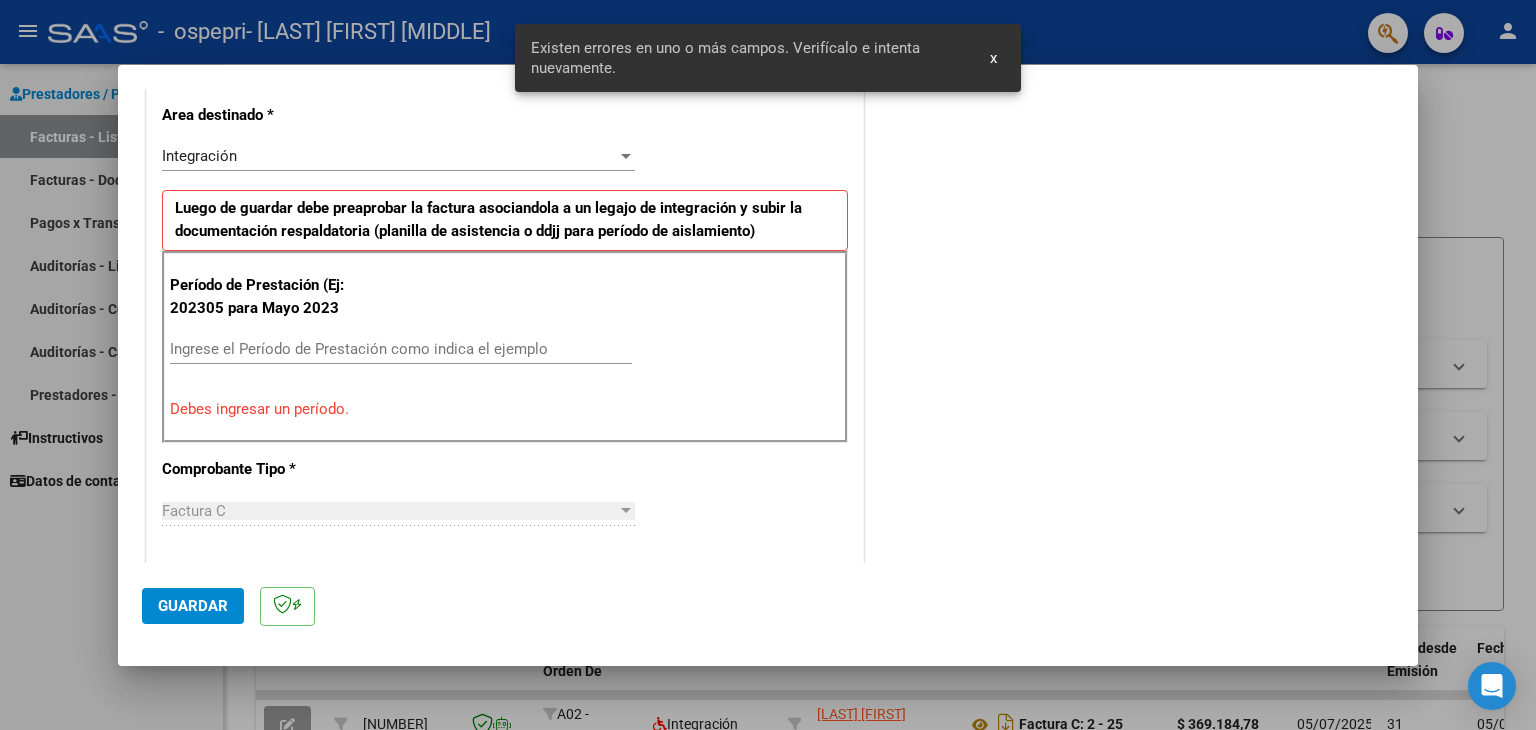 scroll, scrollTop: 420, scrollLeft: 0, axis: vertical 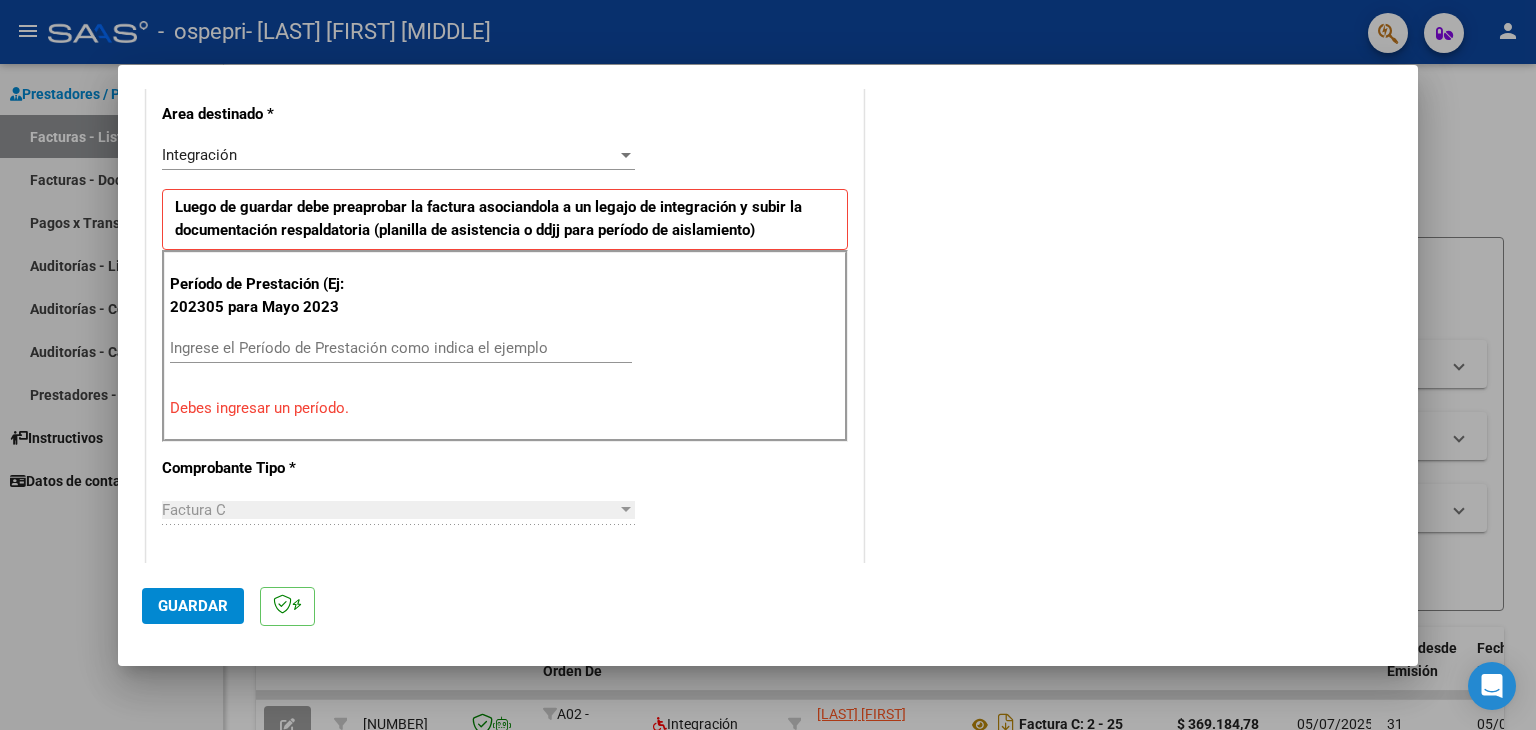 click on "Ingrese el Período de Prestación como indica el ejemplo" at bounding box center (401, 348) 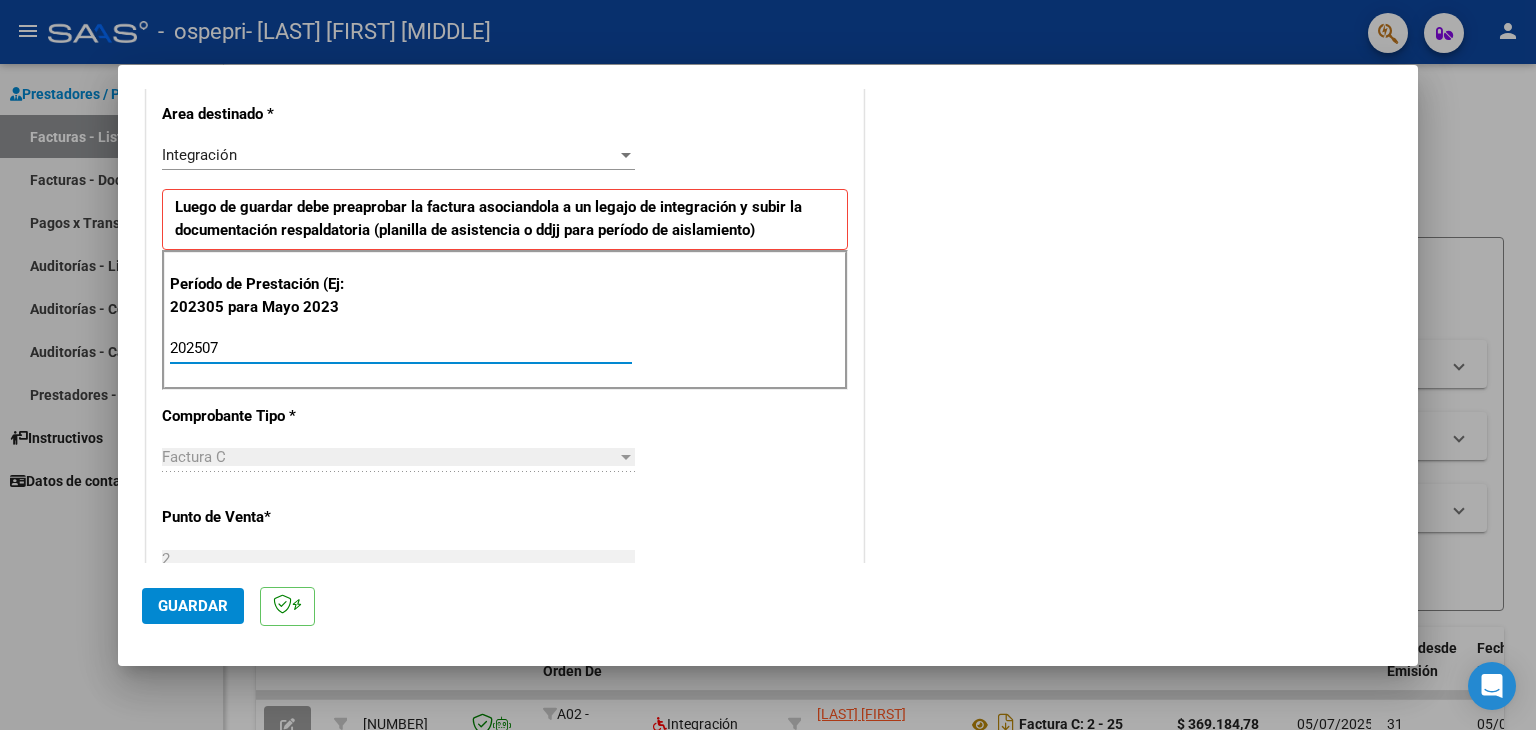 type on "202507" 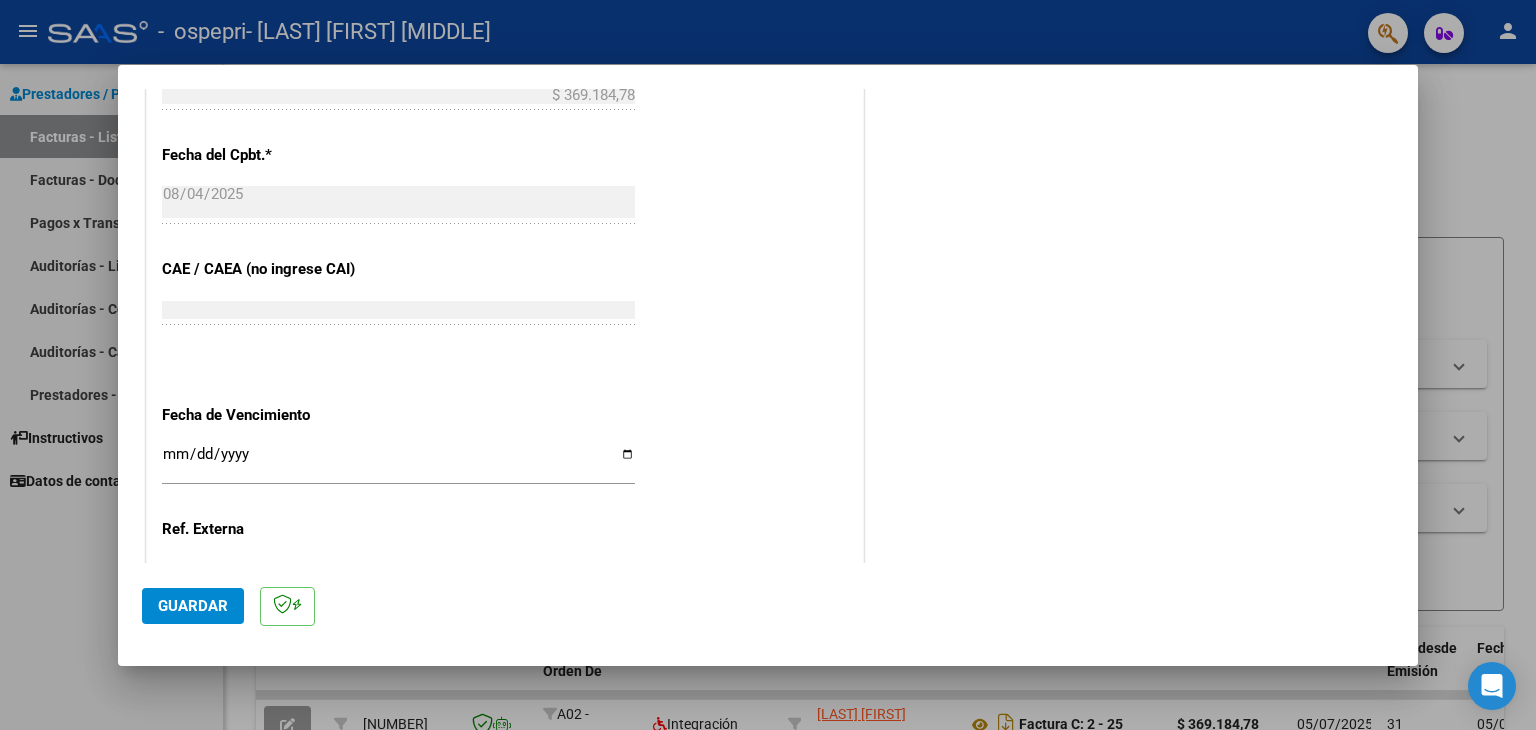scroll, scrollTop: 1088, scrollLeft: 0, axis: vertical 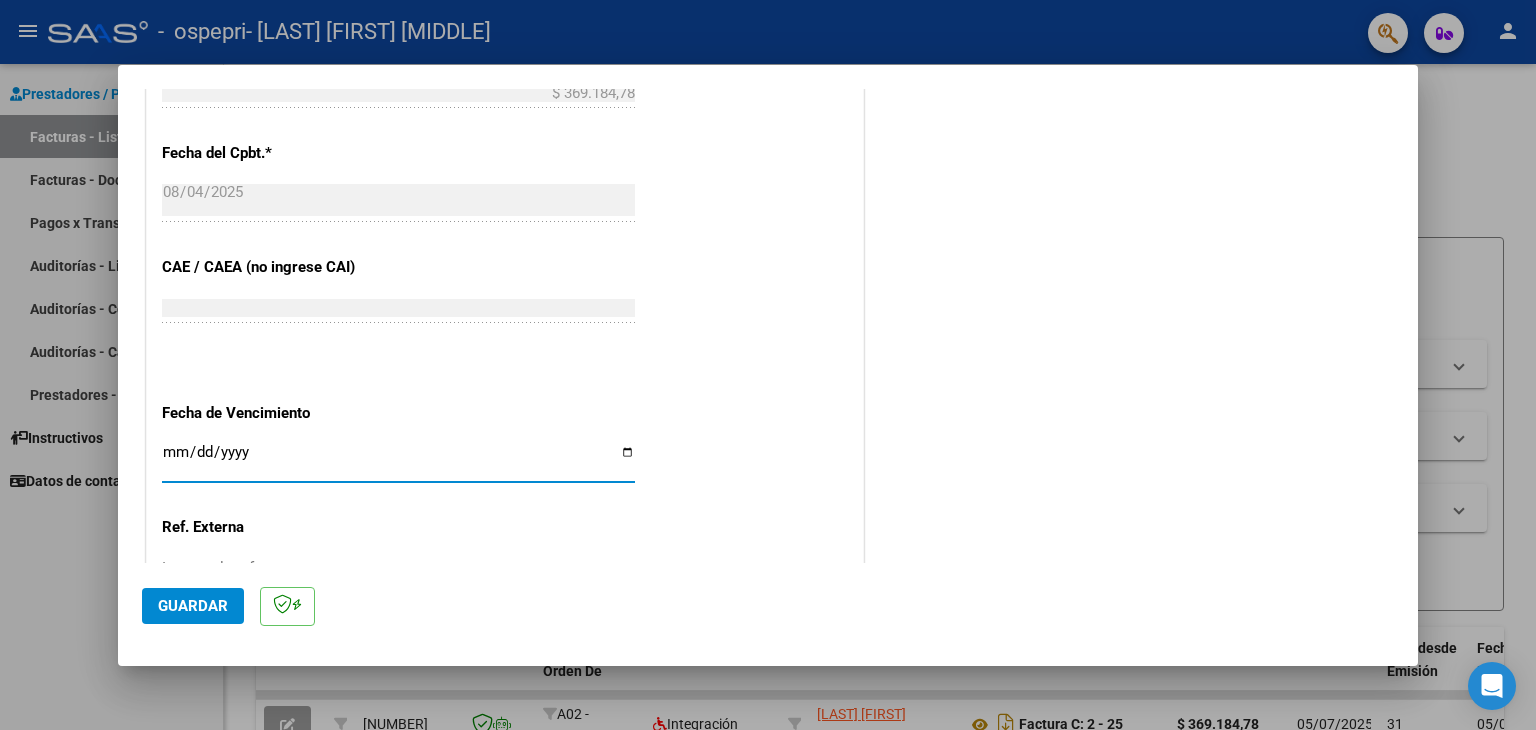 click on "Ingresar la fecha" at bounding box center [398, 460] 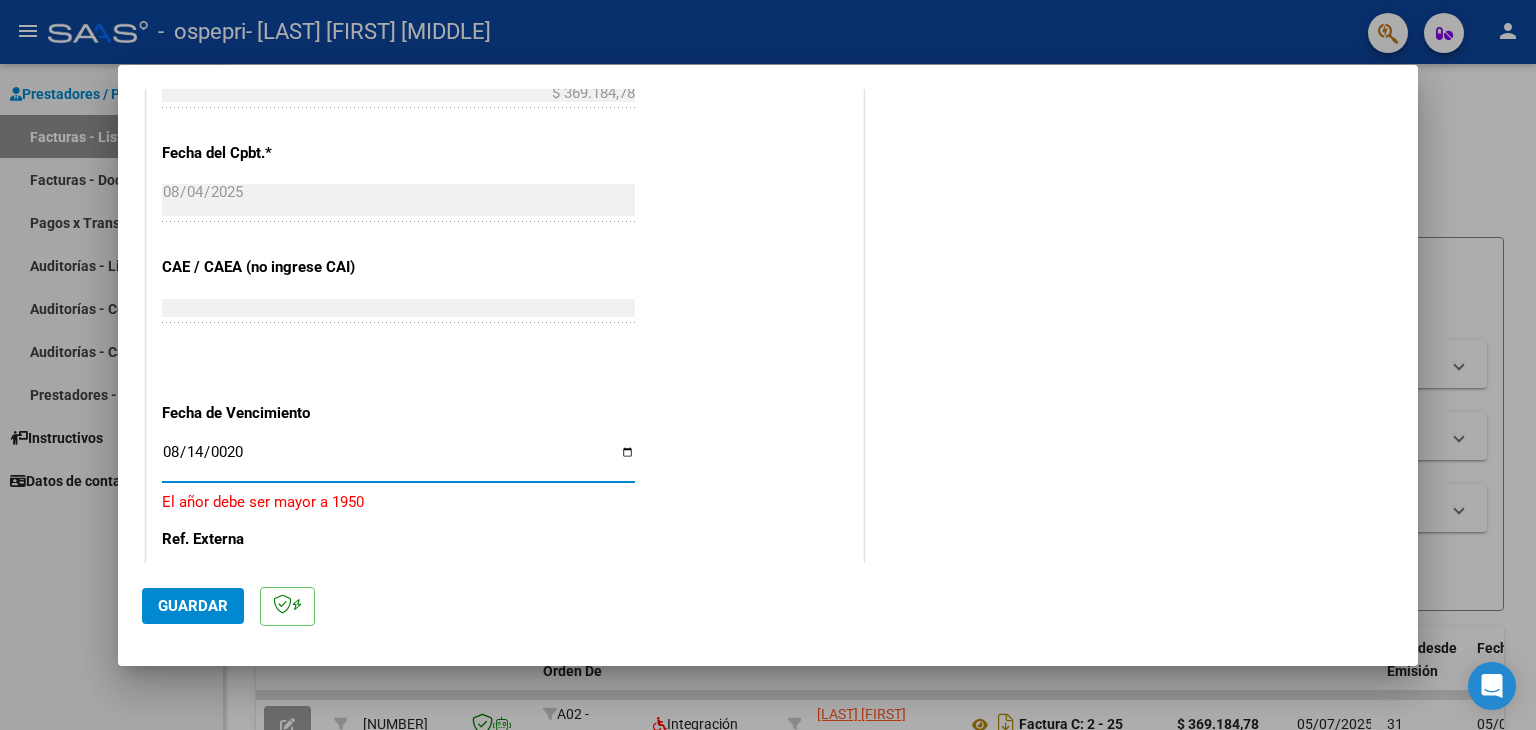type on "0202-08-14" 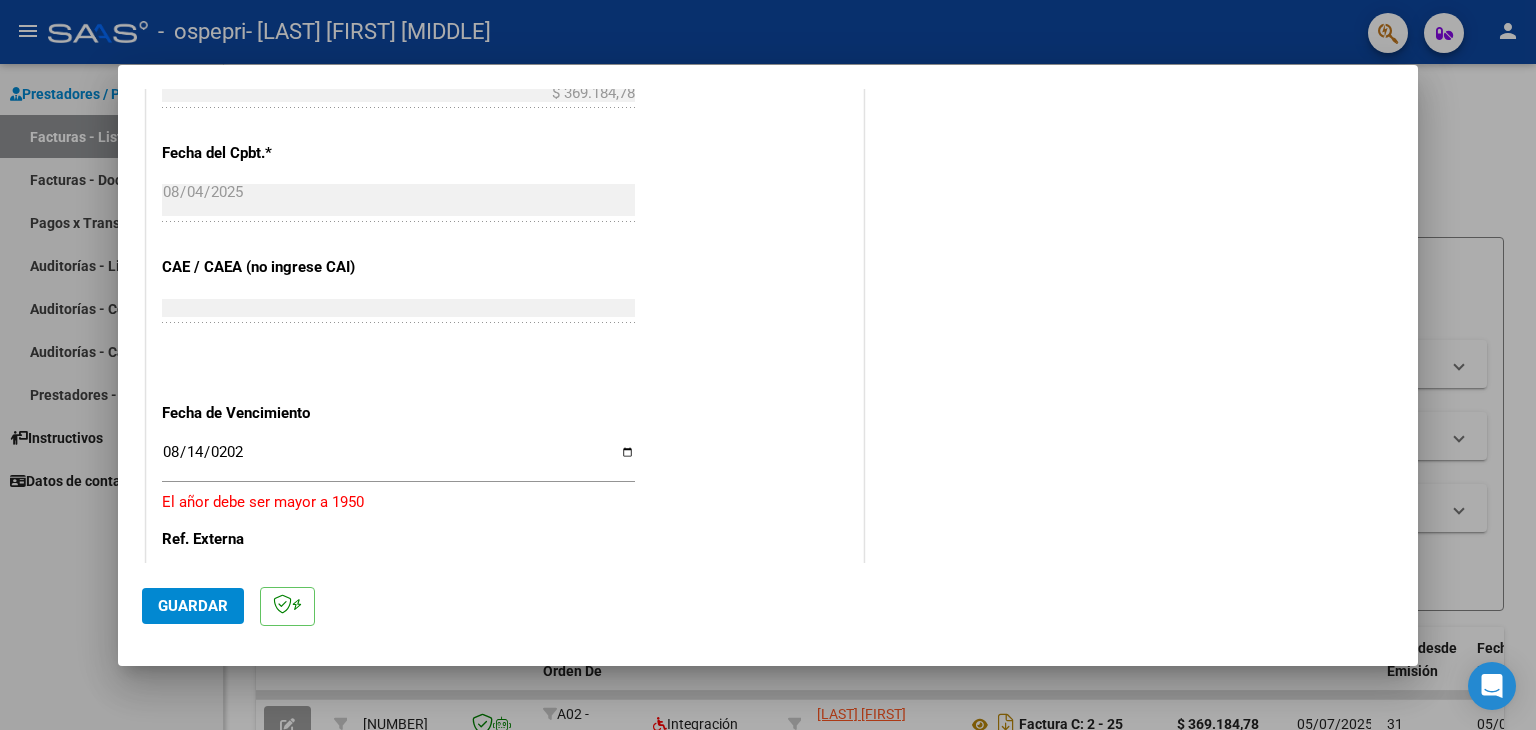 click on "[DATE] Ingresar la fecha" 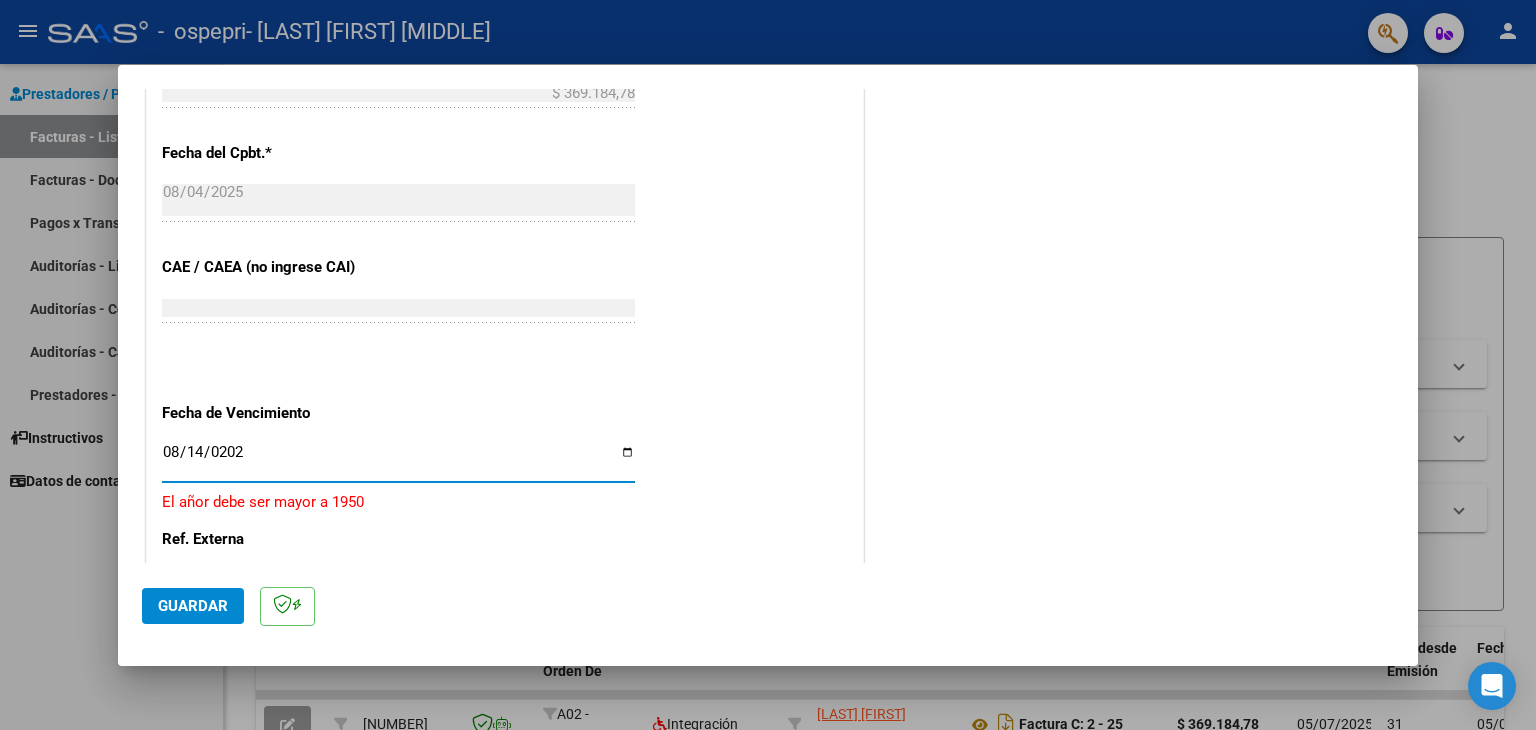 click on "0202-08-14" at bounding box center (398, 460) 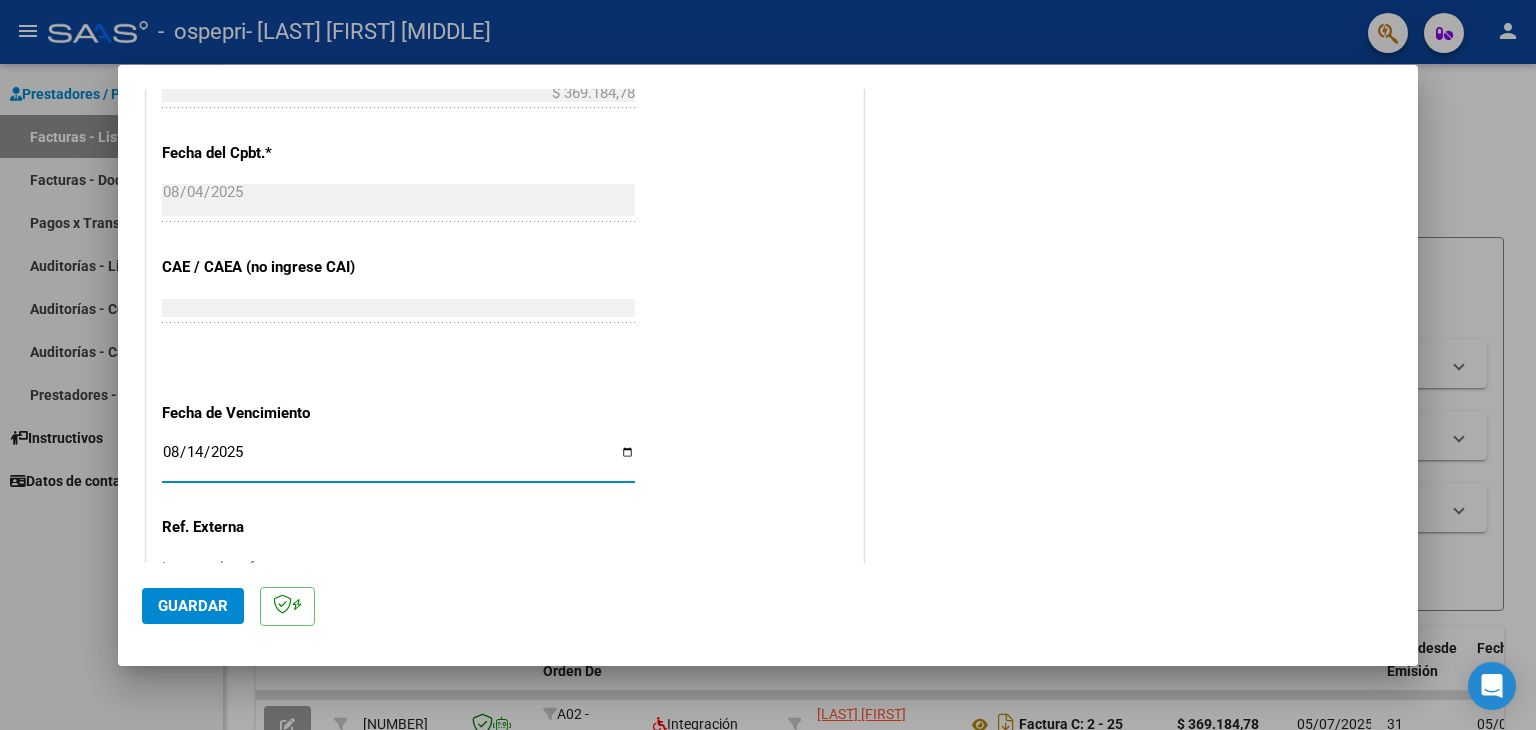 type on "2024-08-14" 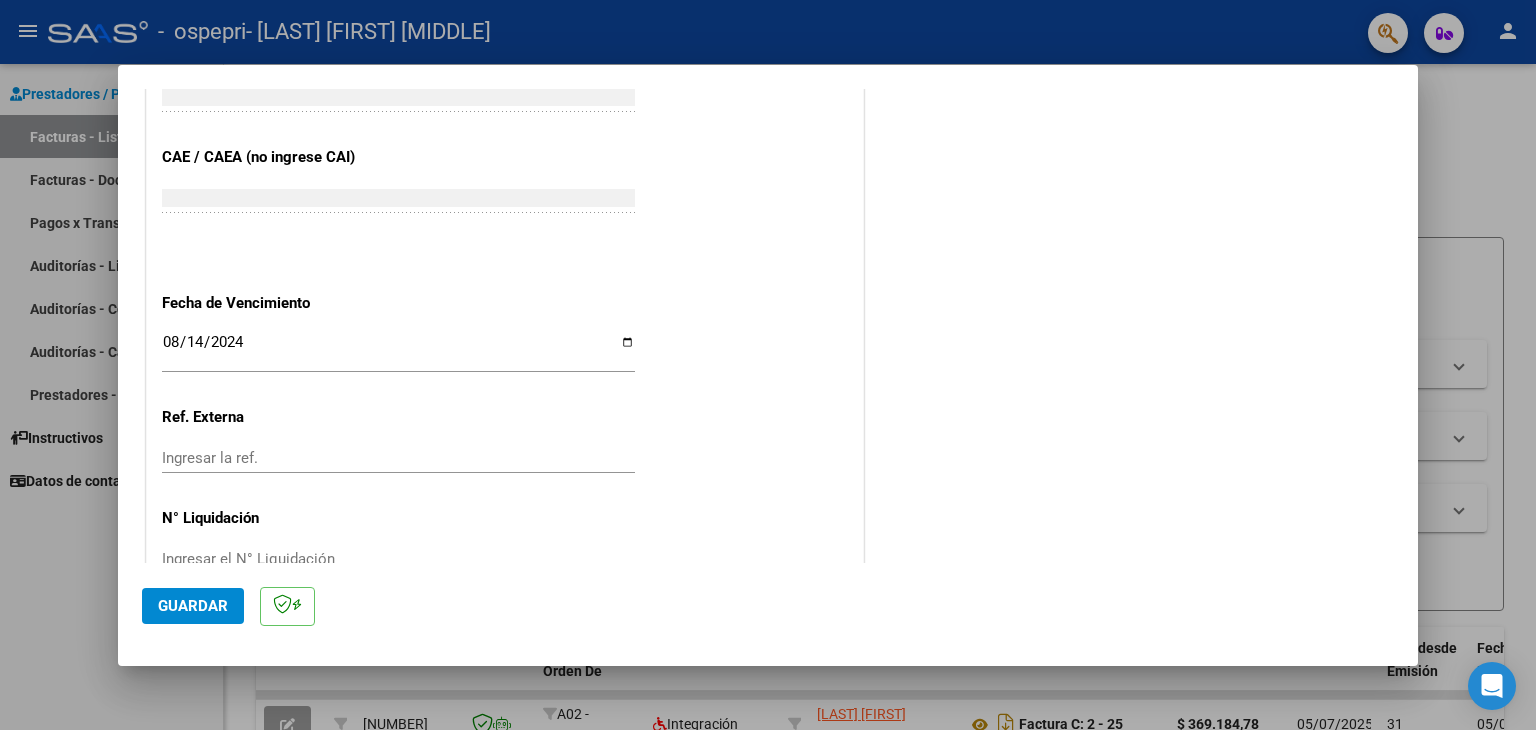 scroll, scrollTop: 1245, scrollLeft: 0, axis: vertical 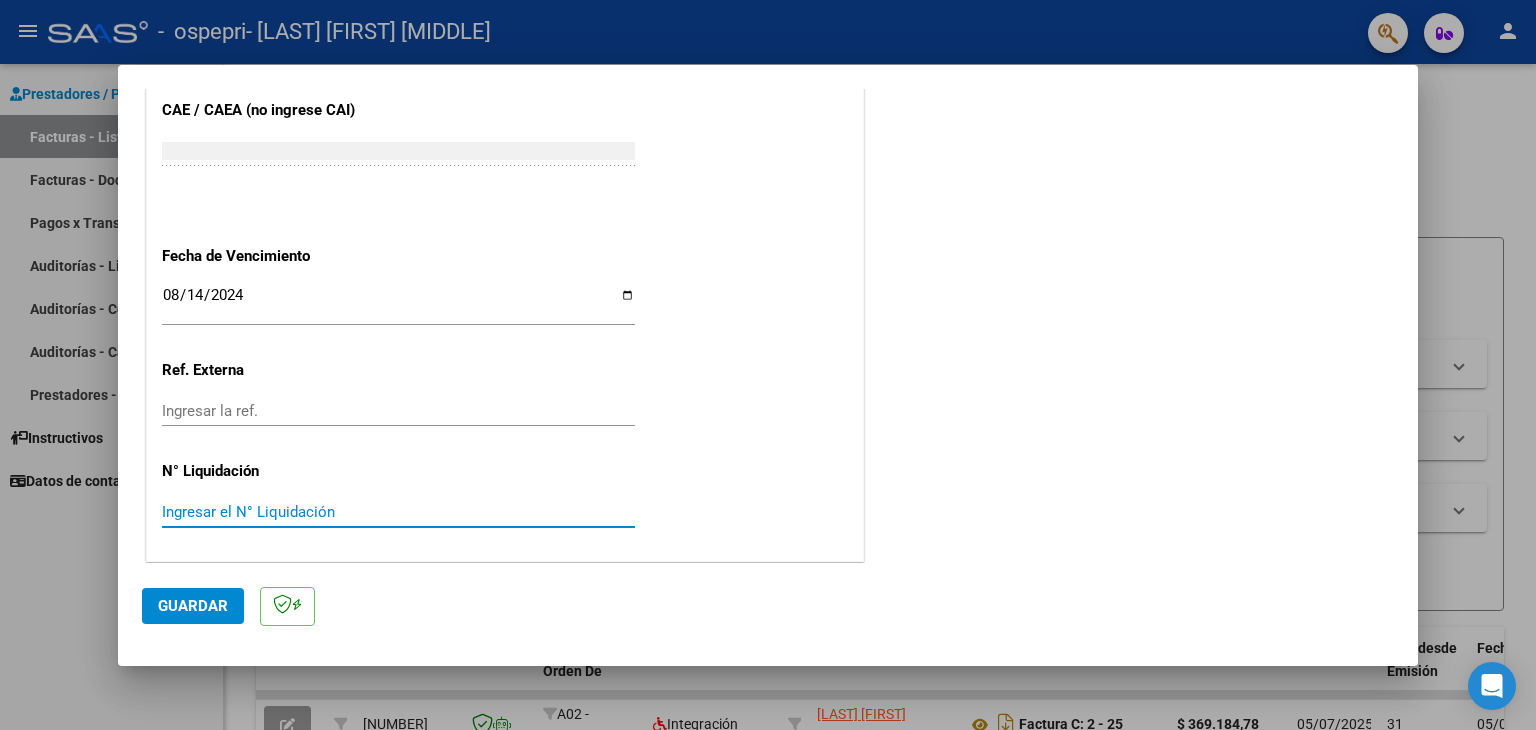 click on "Ingresar el N° Liquidación" at bounding box center (398, 512) 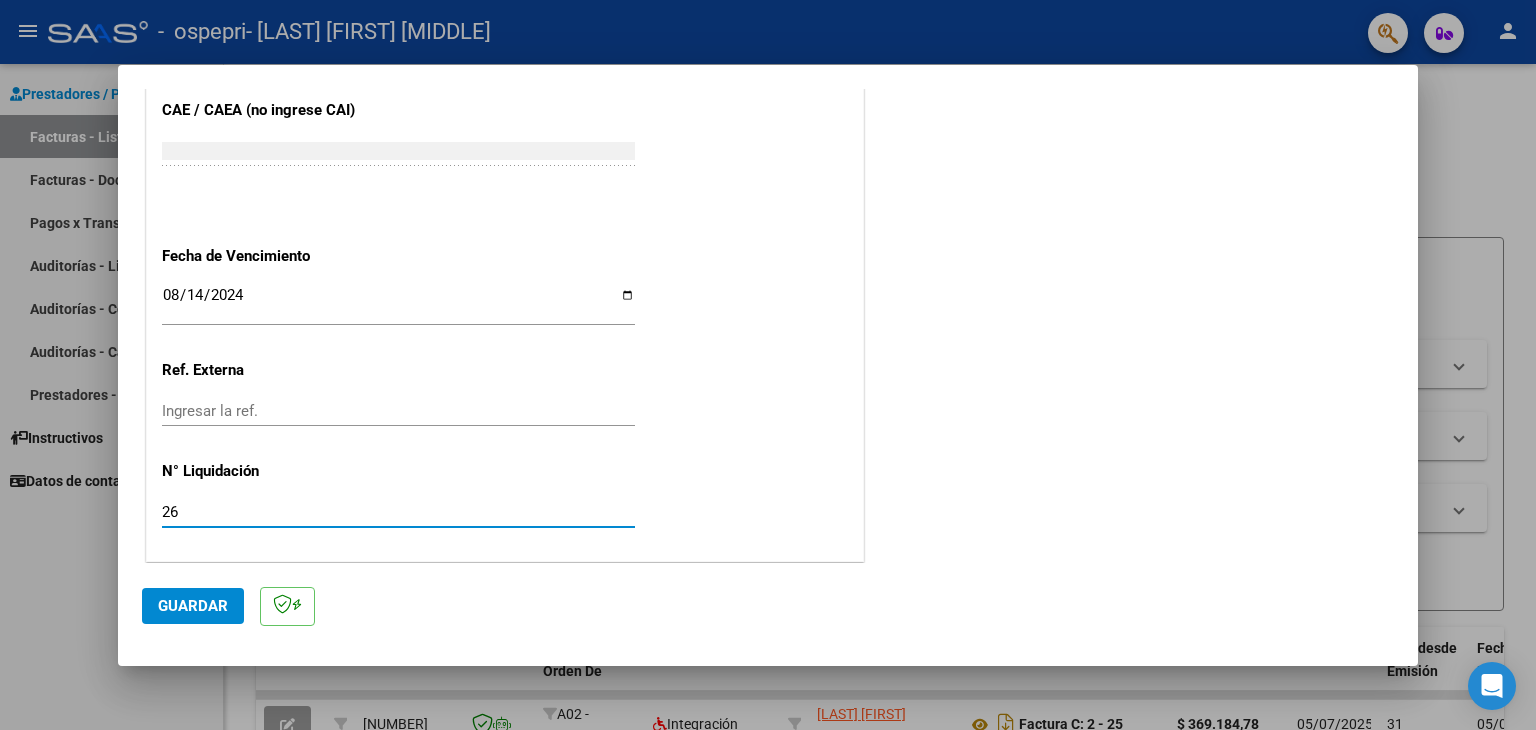 type on "[LIQUIDATION_NUMBER]" 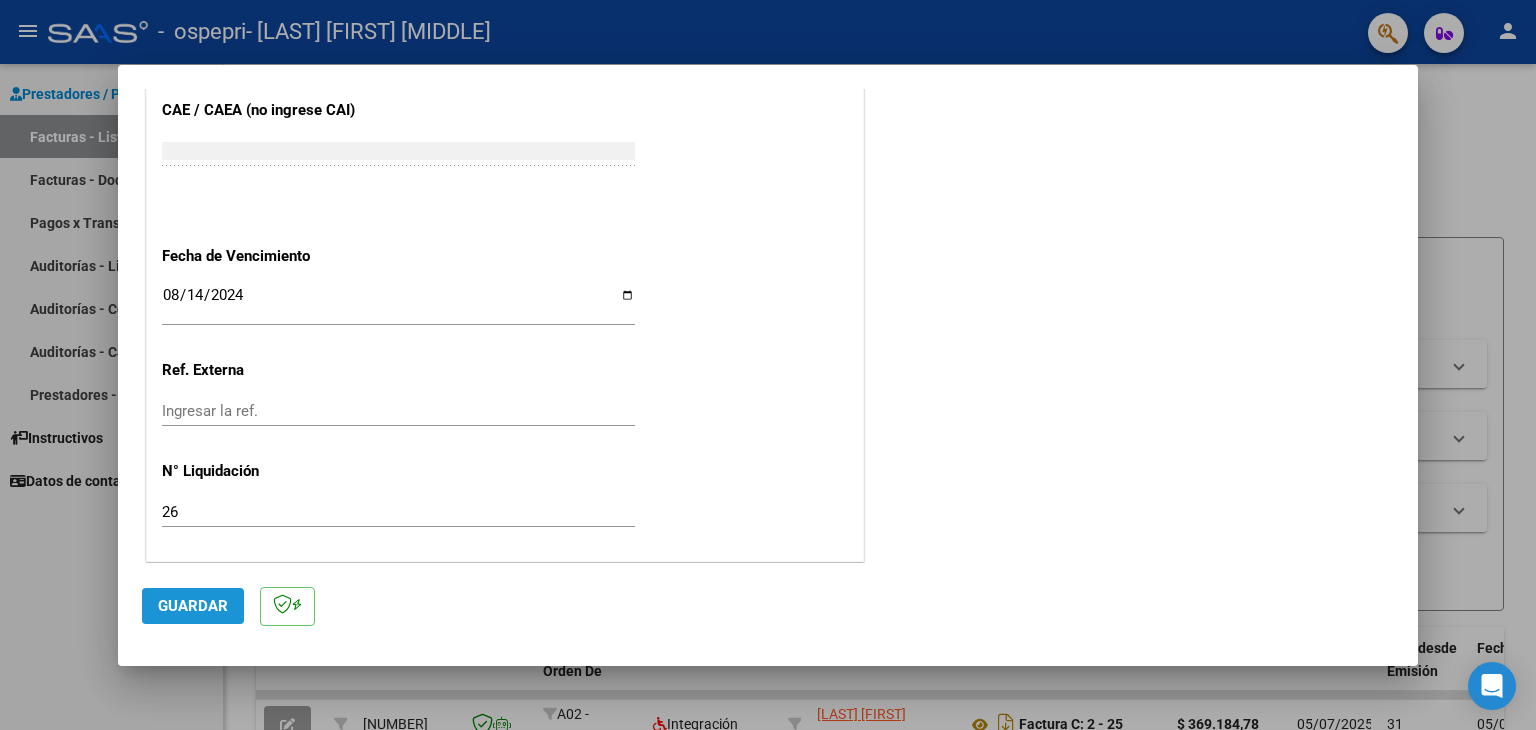 click on "Guardar" 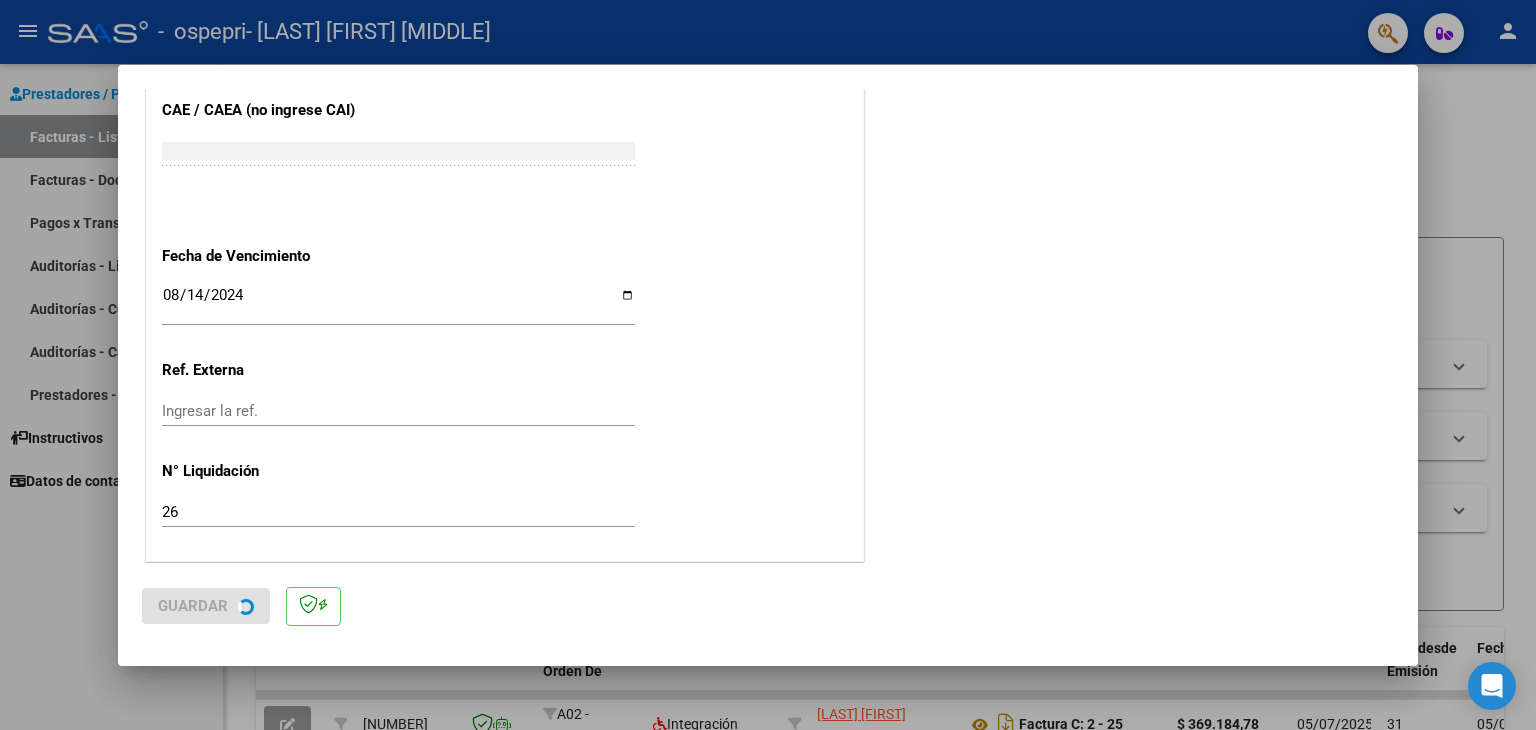 scroll, scrollTop: 0, scrollLeft: 0, axis: both 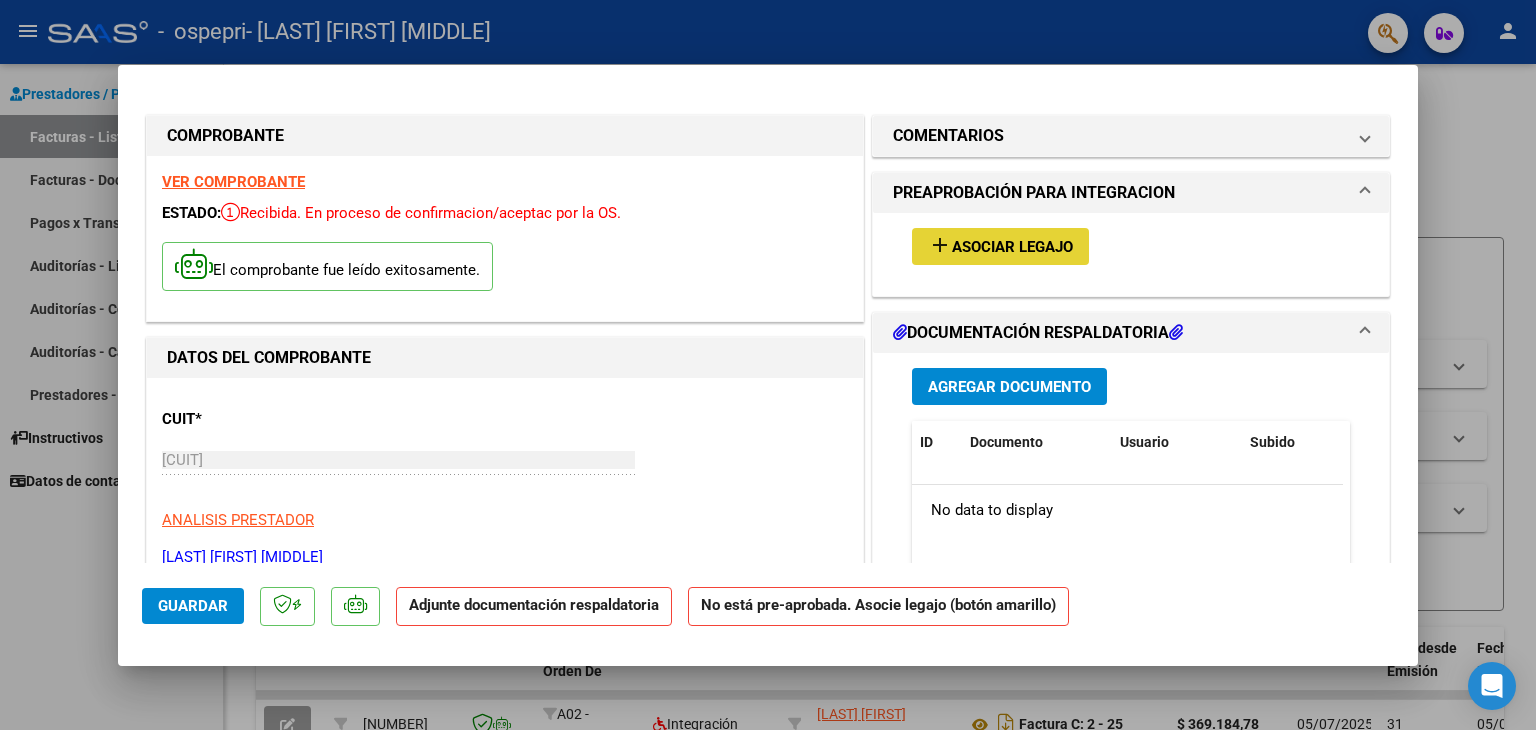 click on "Asociar Legajo" at bounding box center [1012, 247] 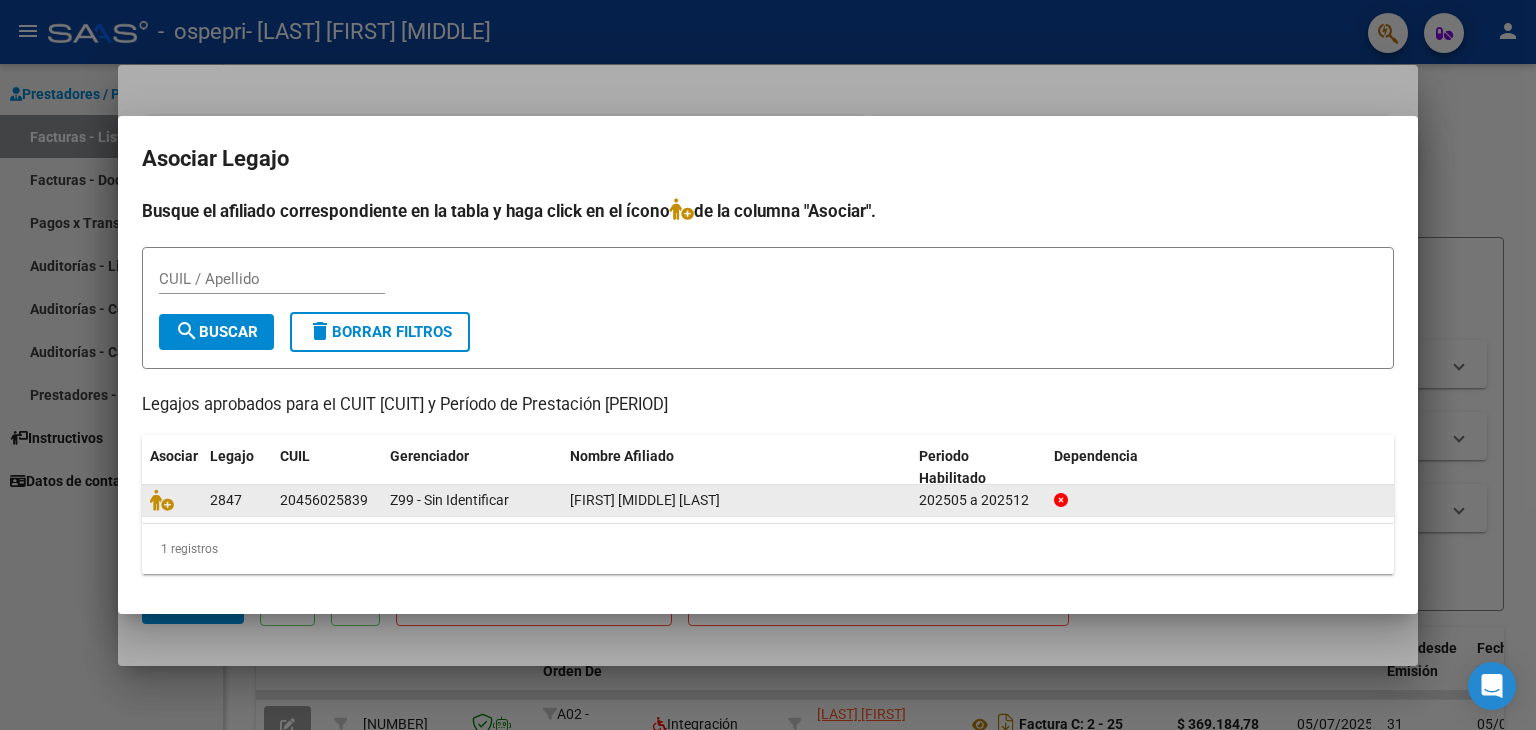 click on "[FIRST] [MIDDLE] [LAST]" 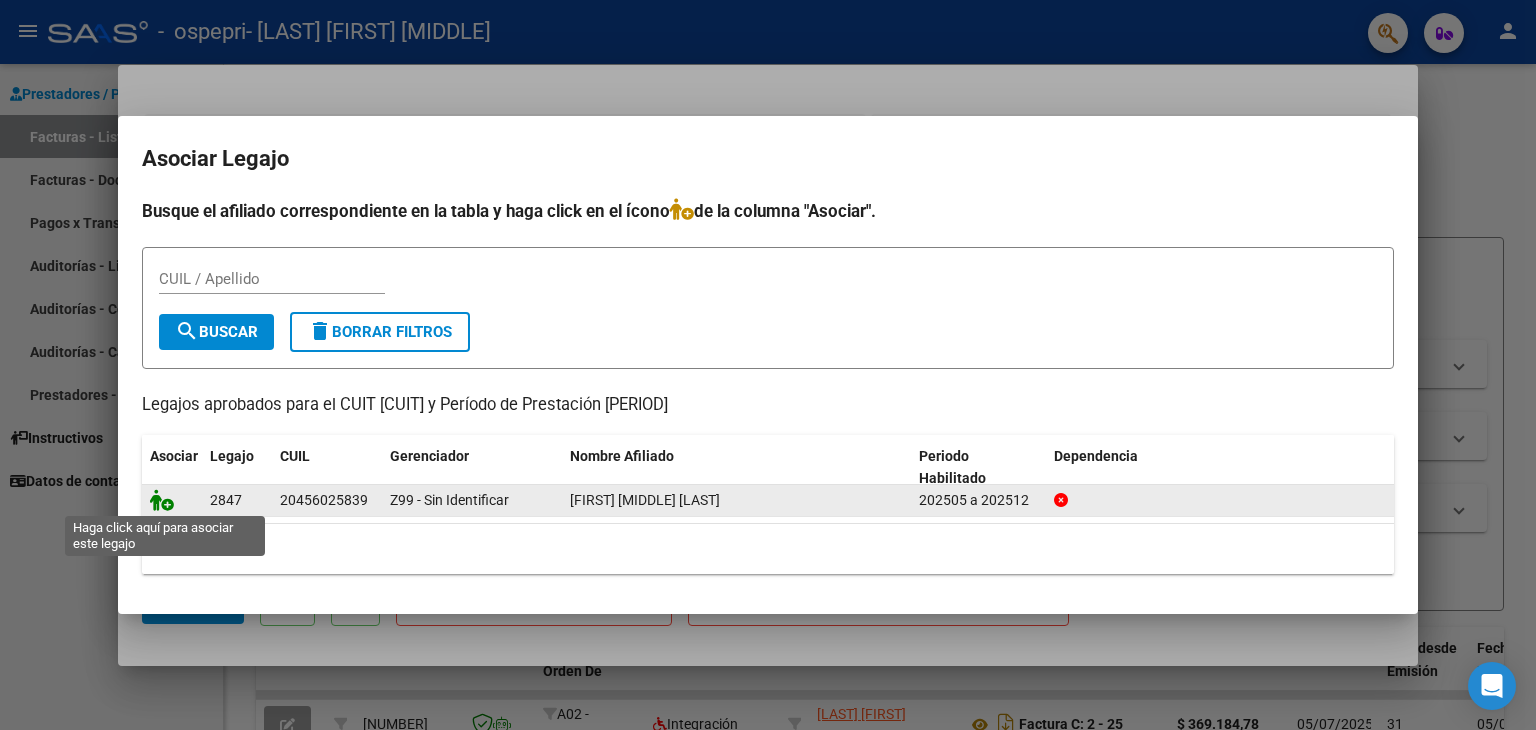 click 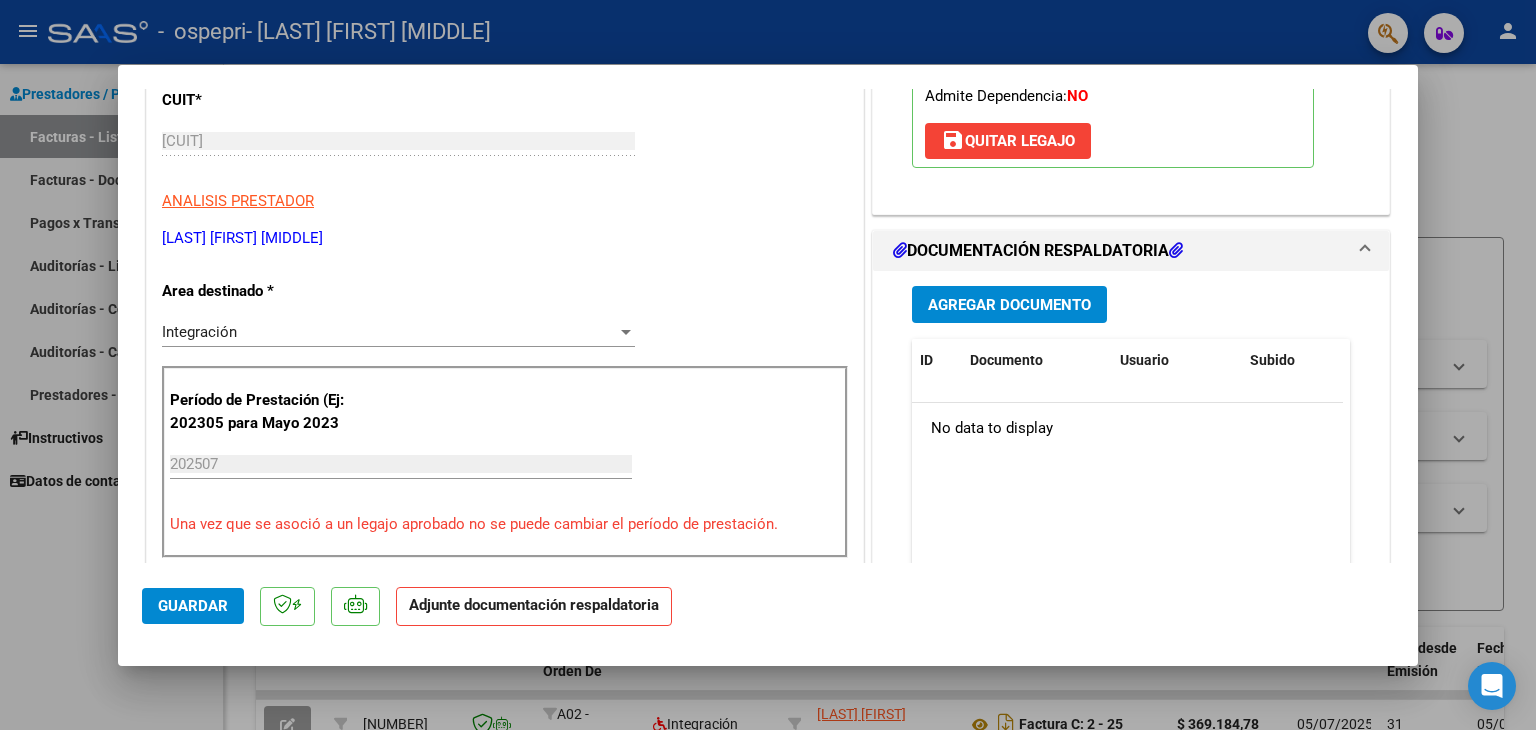 scroll, scrollTop: 322, scrollLeft: 0, axis: vertical 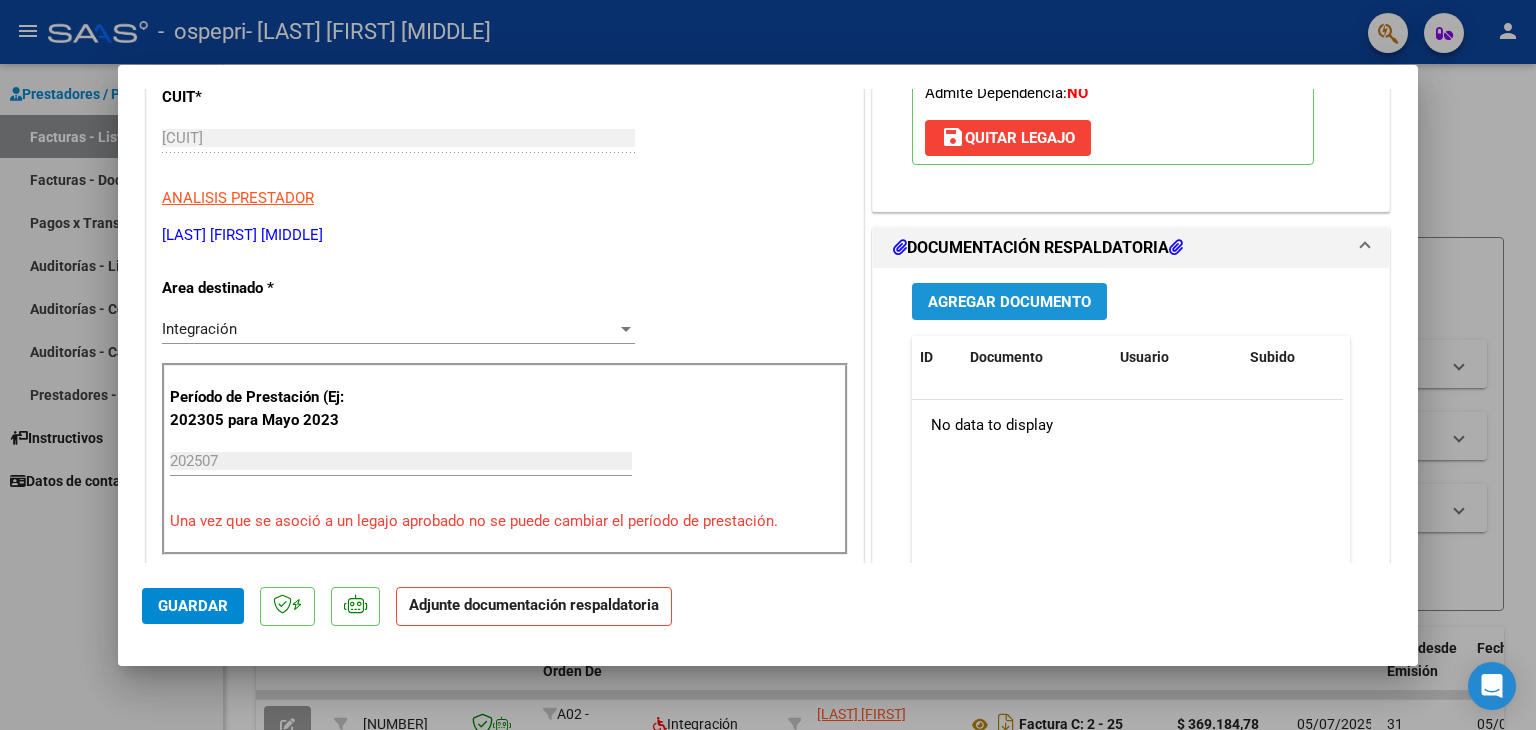 click on "Agregar Documento" at bounding box center (1009, 302) 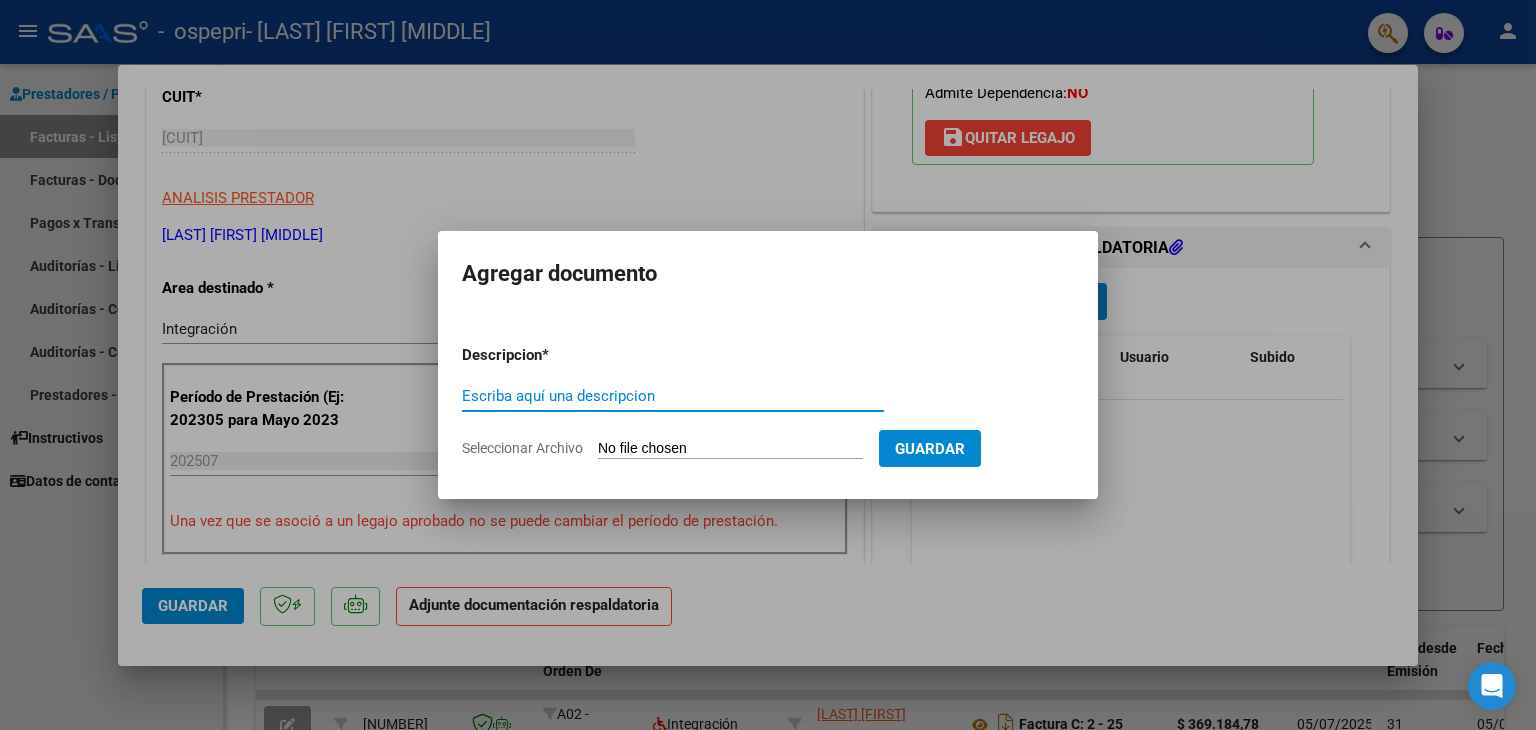 click on "Escriba aquí una descripcion" at bounding box center [673, 396] 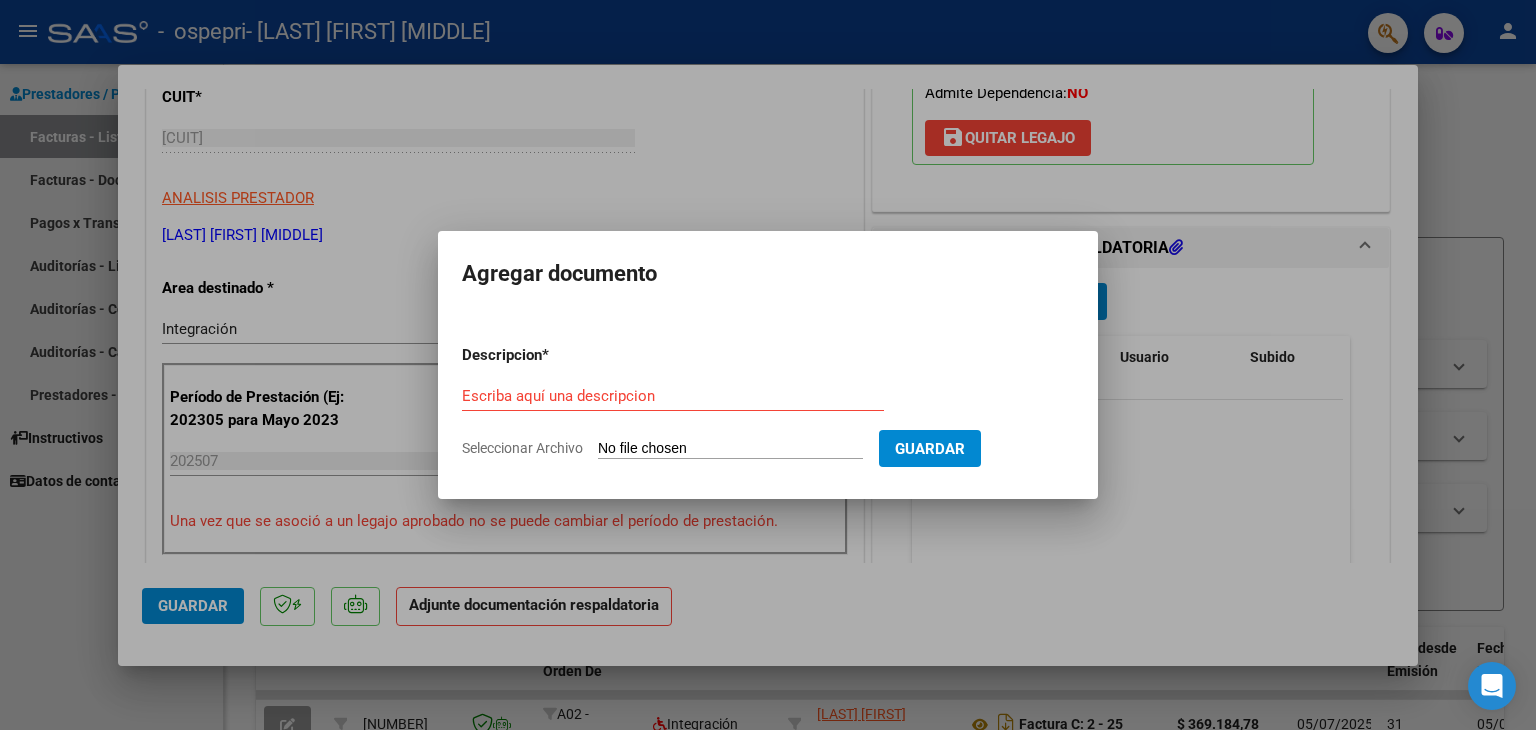 click at bounding box center (768, 365) 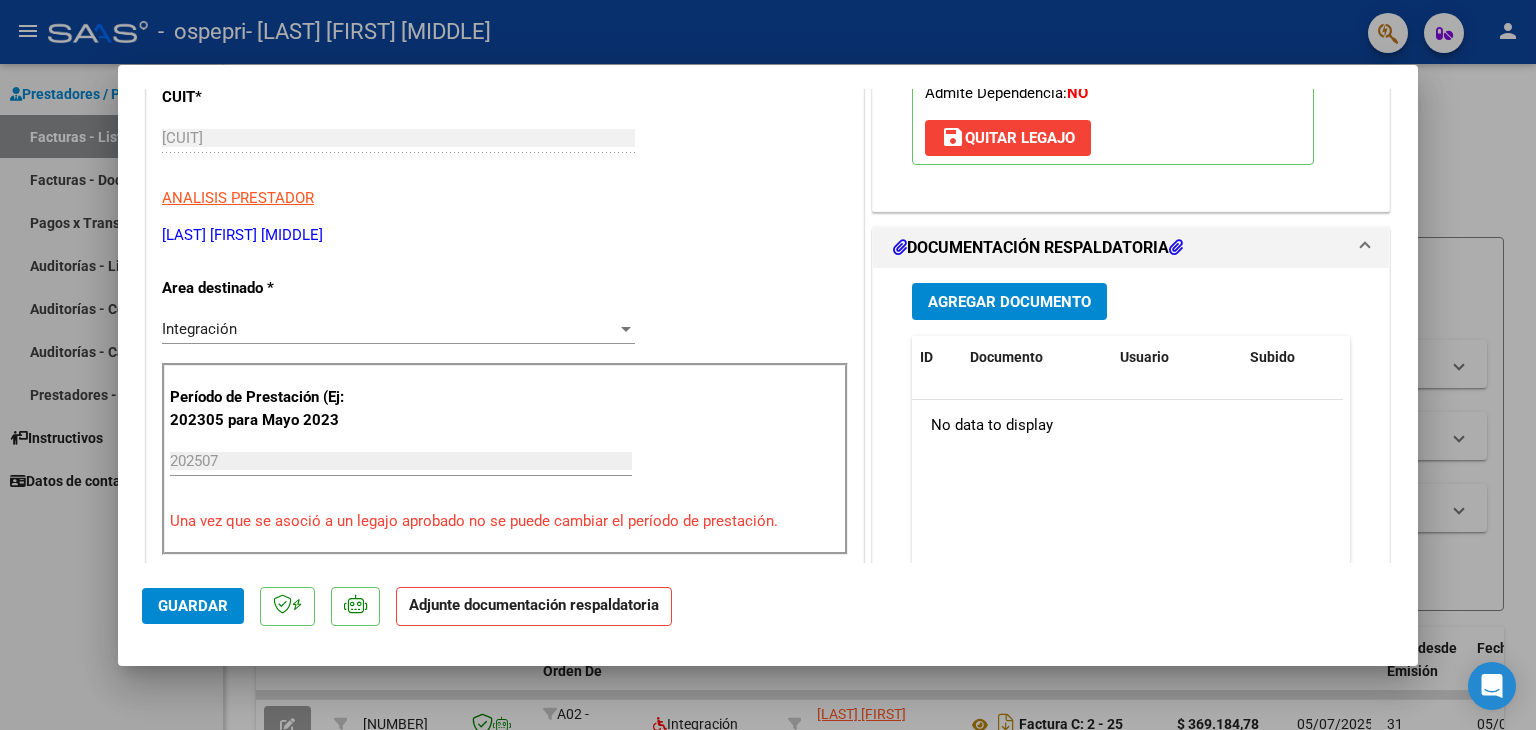 click on "DOCUMENTACIÓN RESPALDATORIA" at bounding box center (1038, 248) 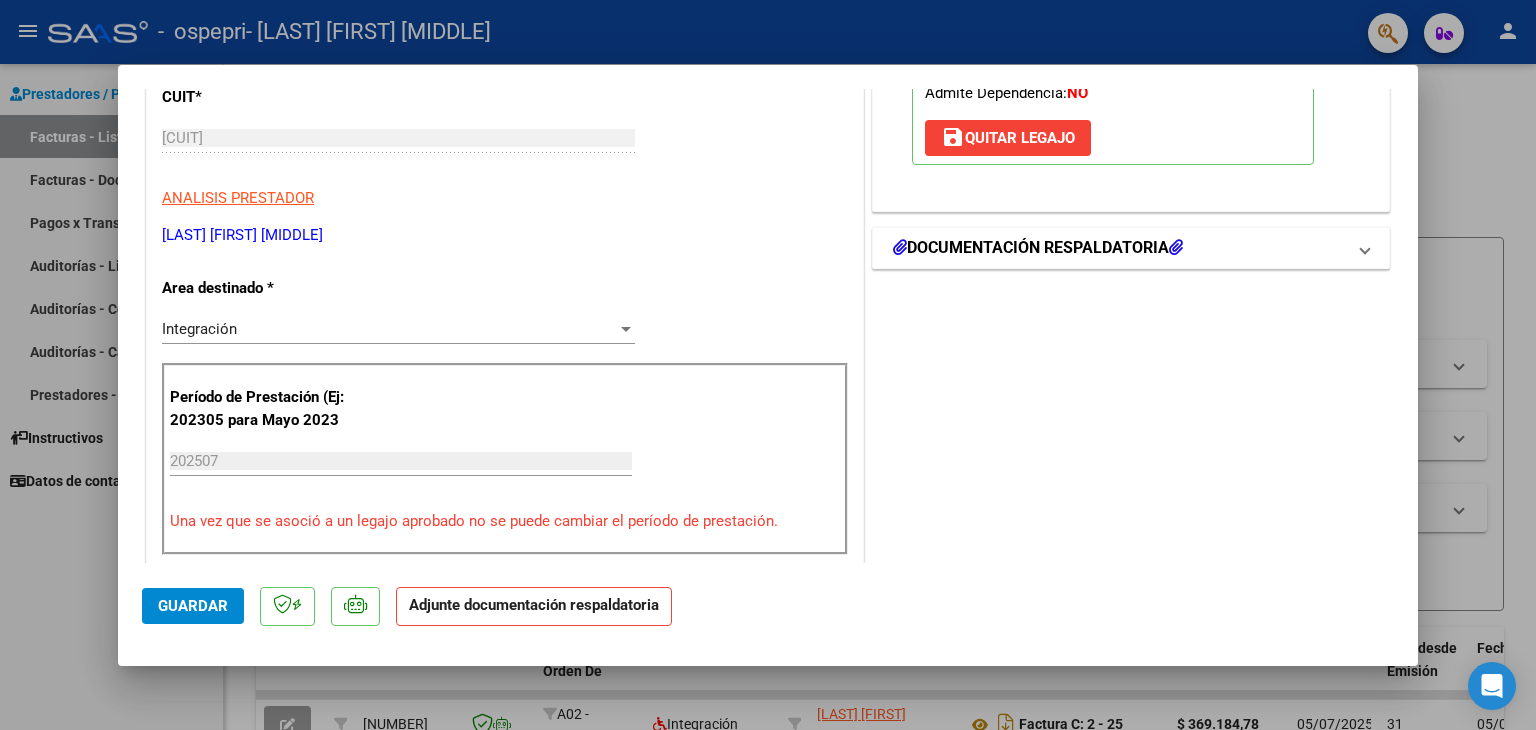click on "DOCUMENTACIÓN RESPALDATORIA" at bounding box center (1038, 248) 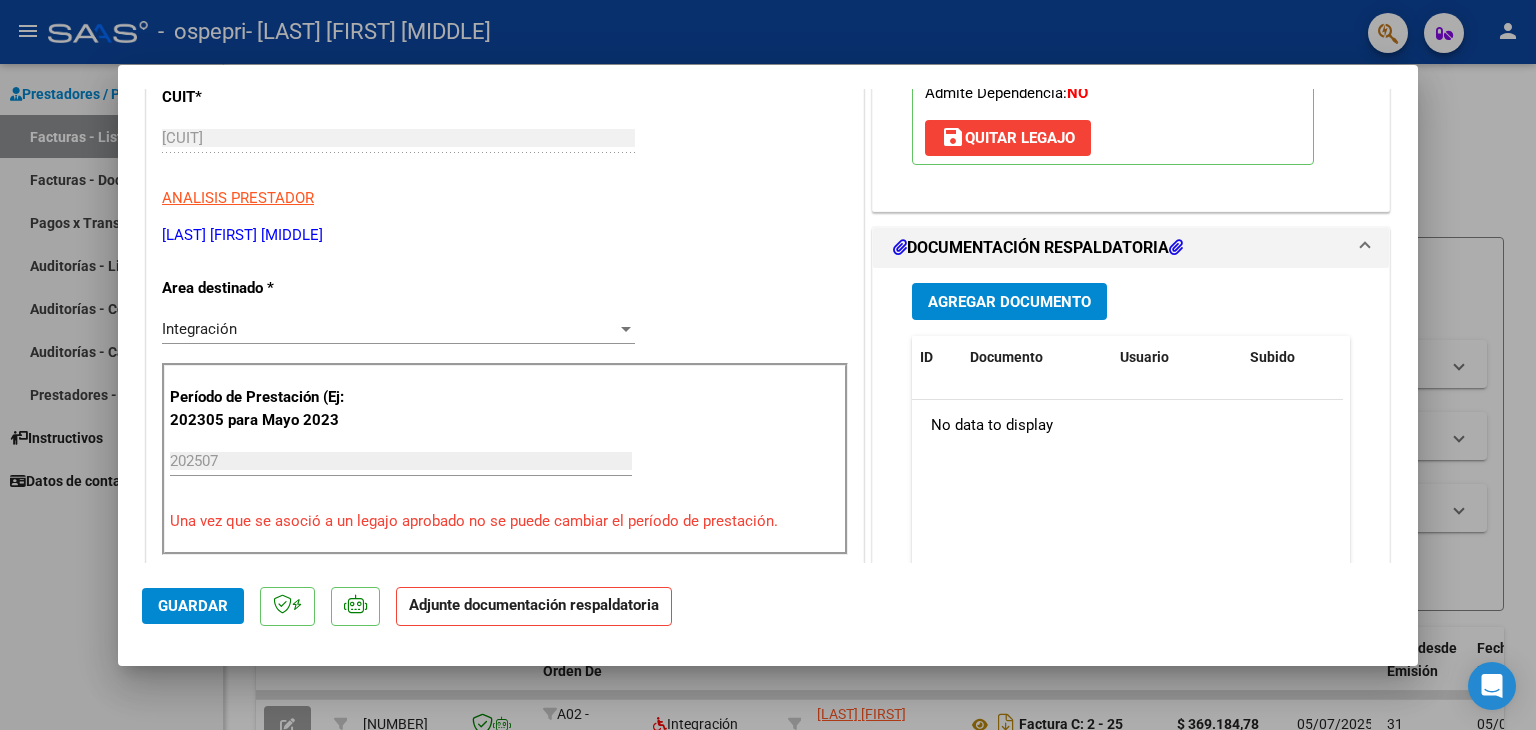 click at bounding box center (1176, 247) 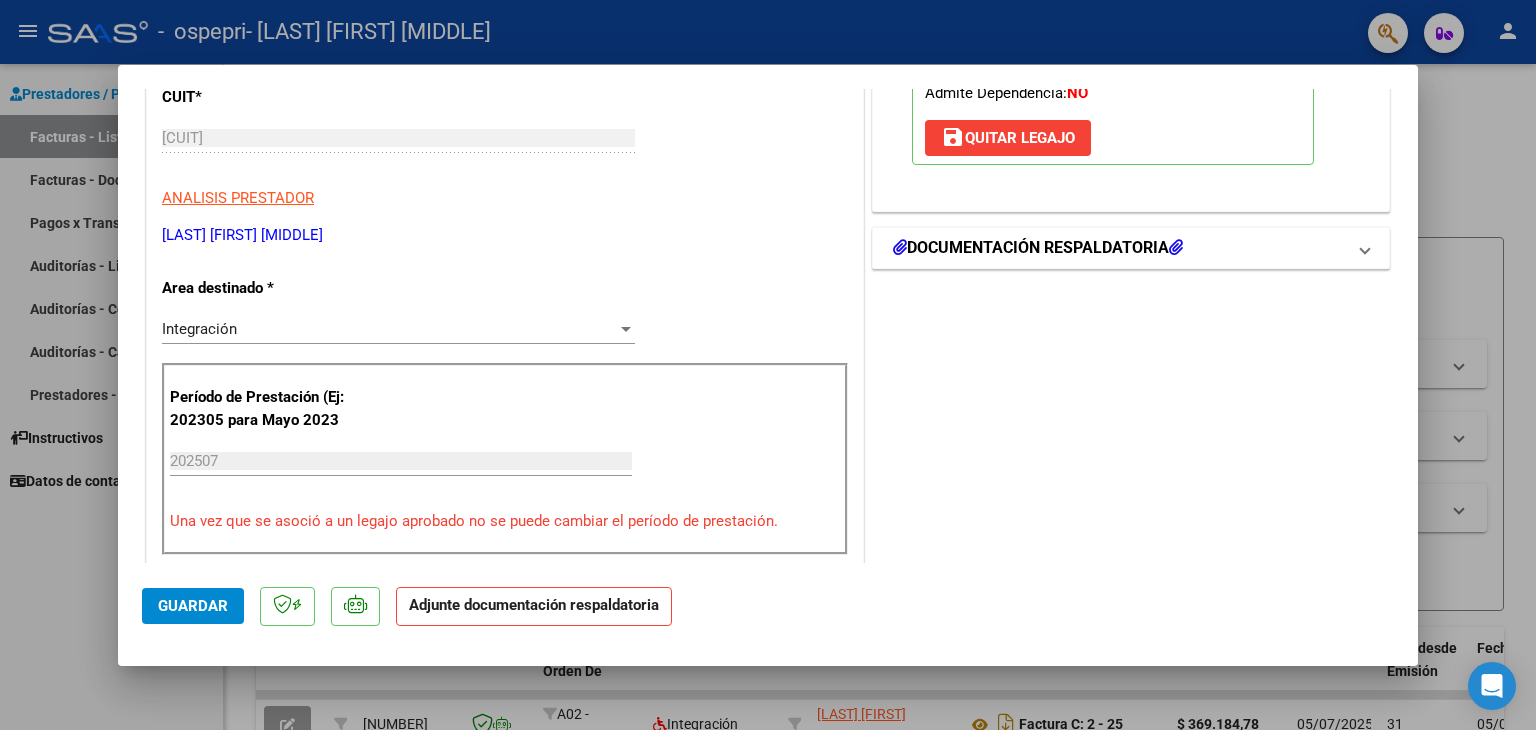 click at bounding box center (1176, 247) 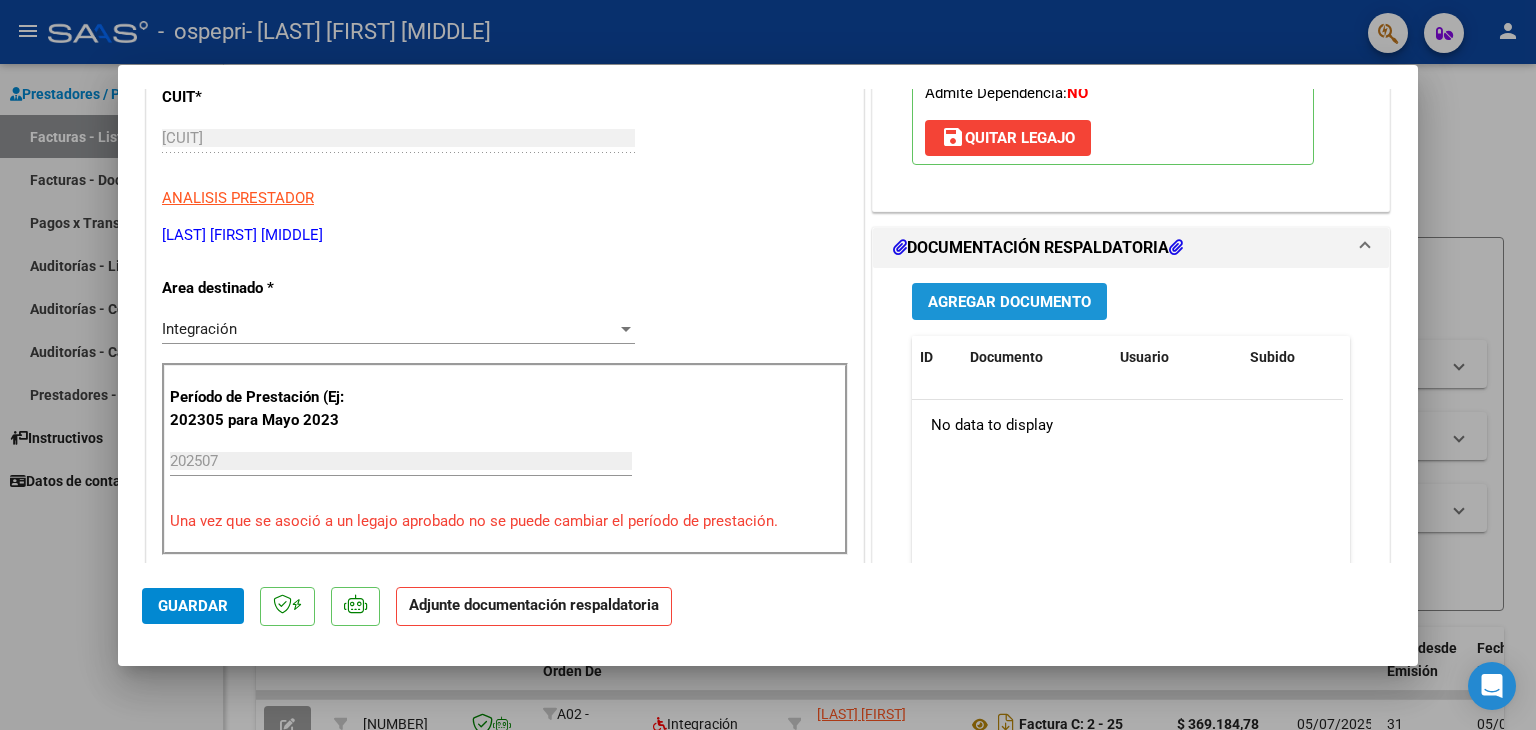 click on "Agregar Documento" at bounding box center (1009, 302) 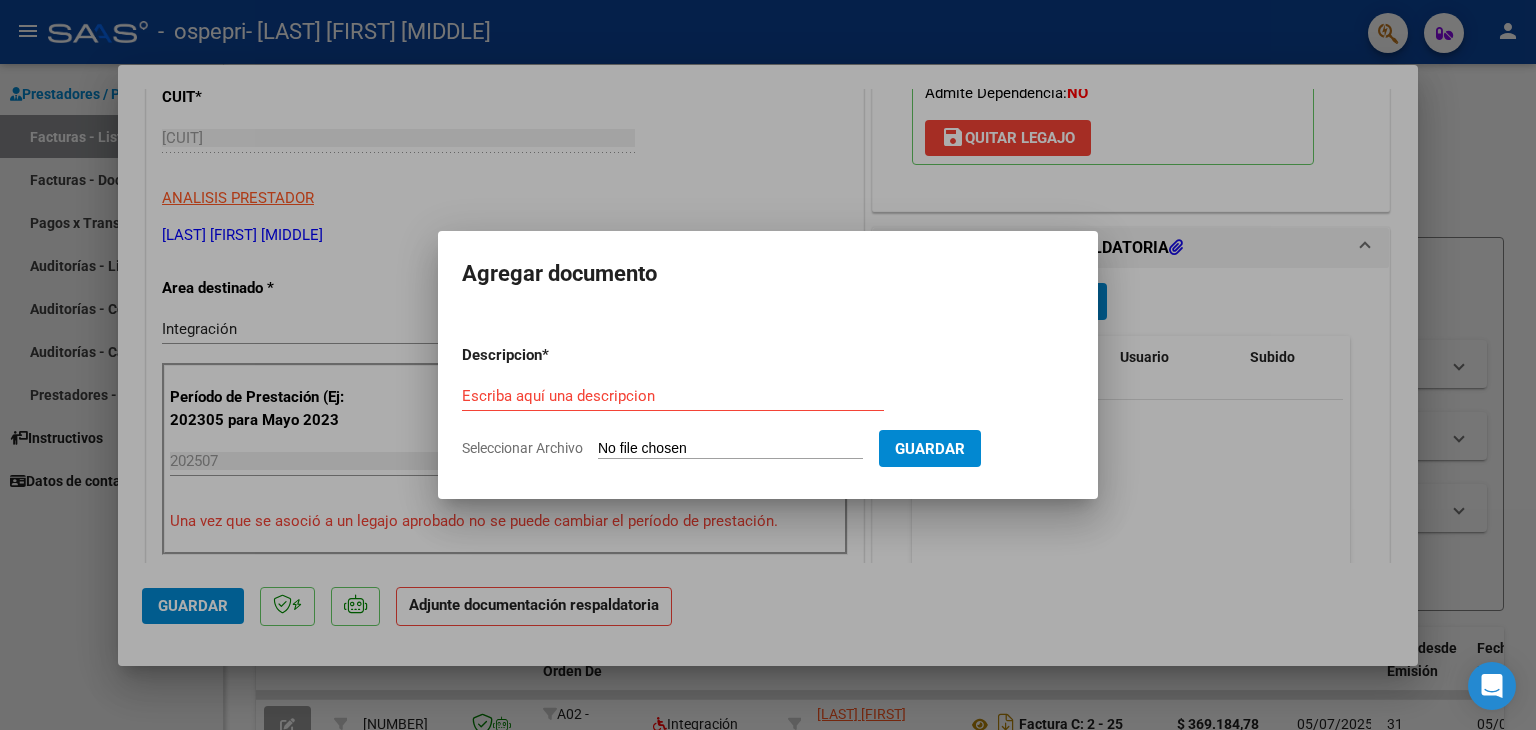 click on "Escriba aquí una descripcion" at bounding box center (673, 396) 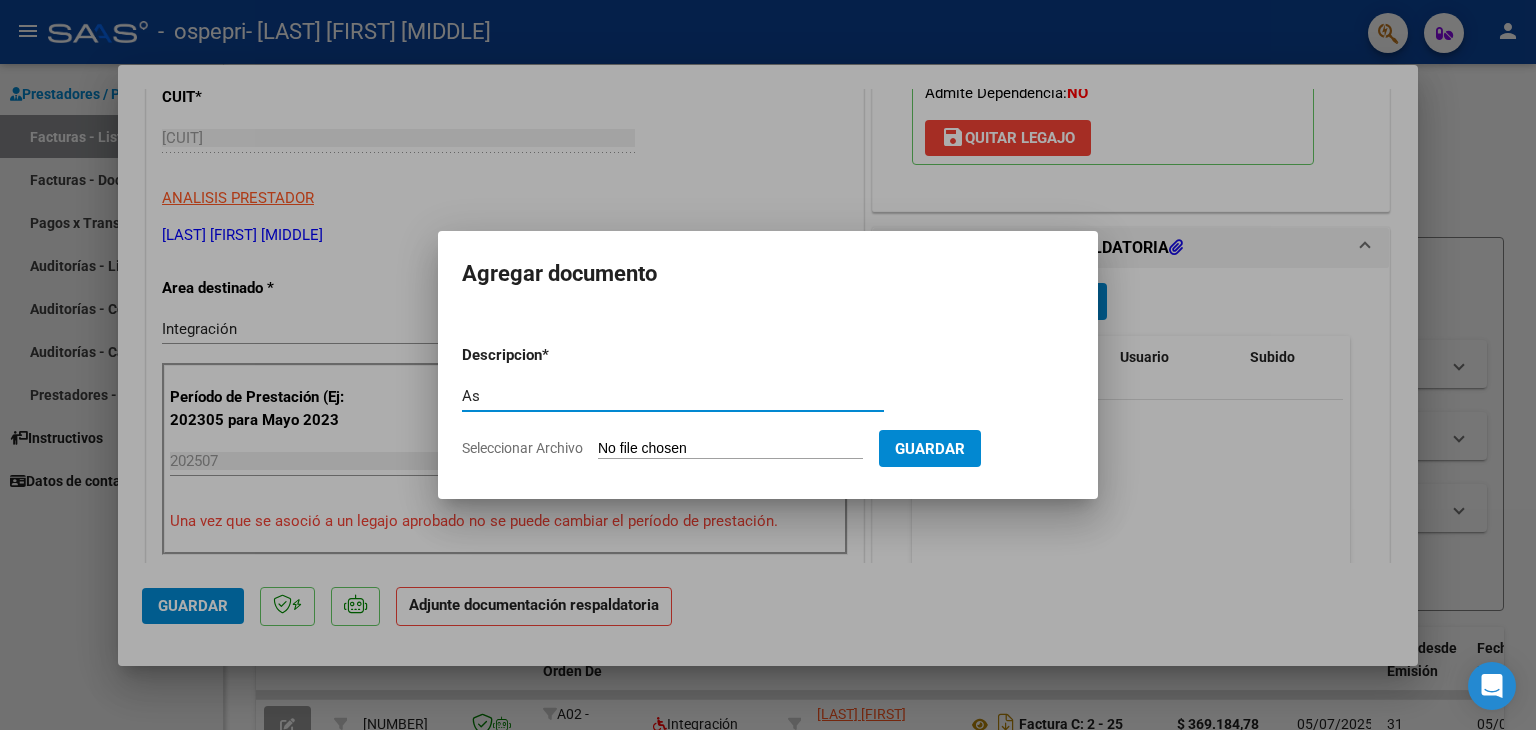 type on "A" 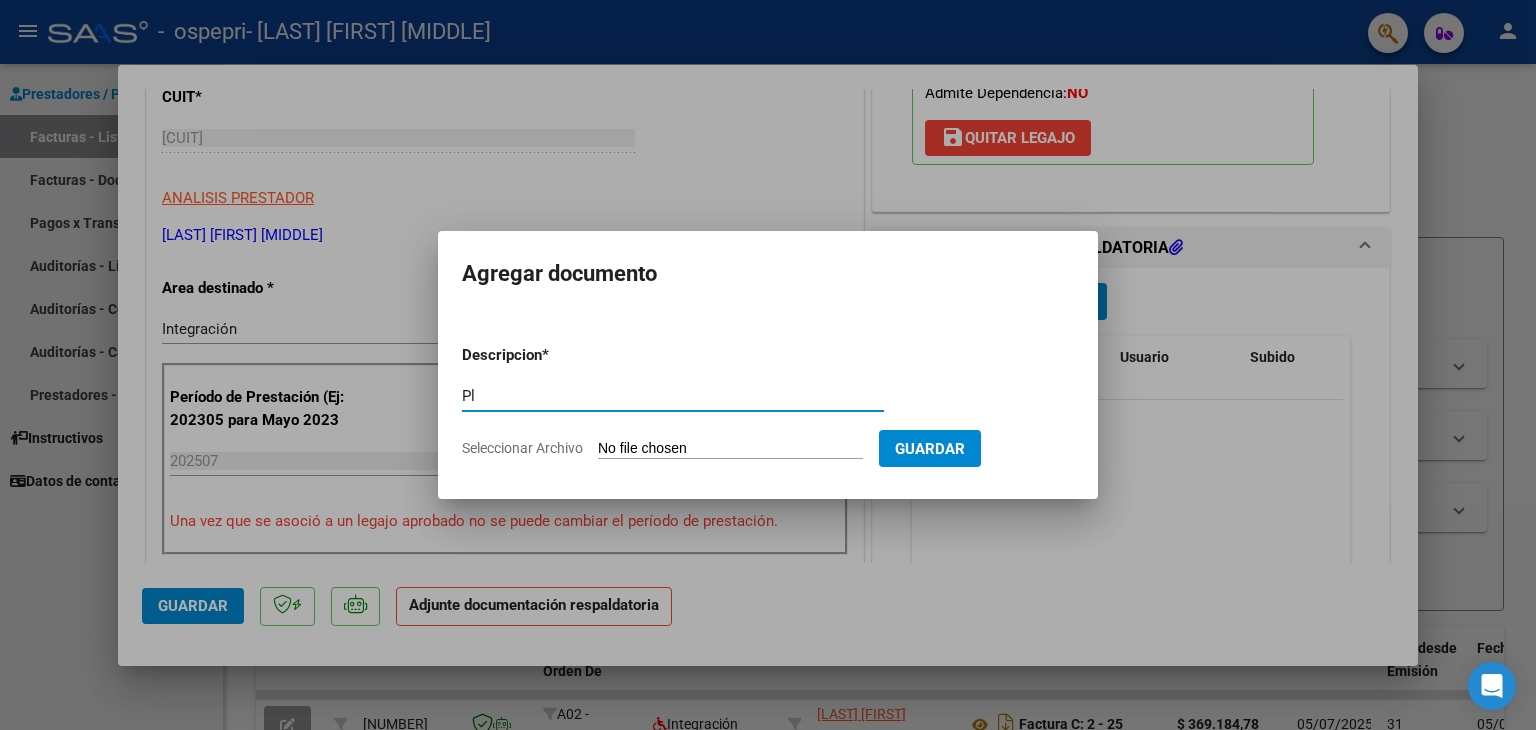 type on "P" 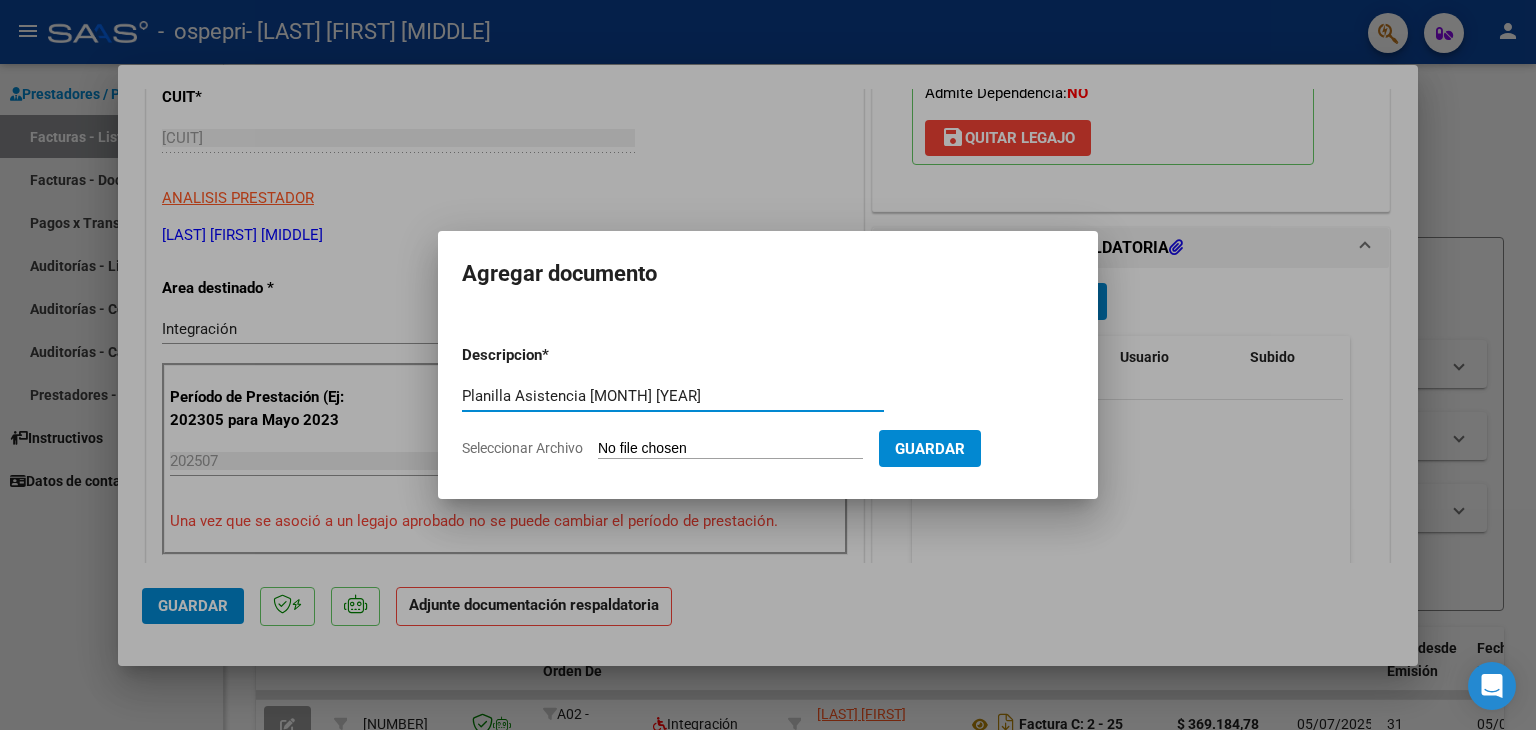 type on "Planilla Asistencia [MONTH] [YEAR]" 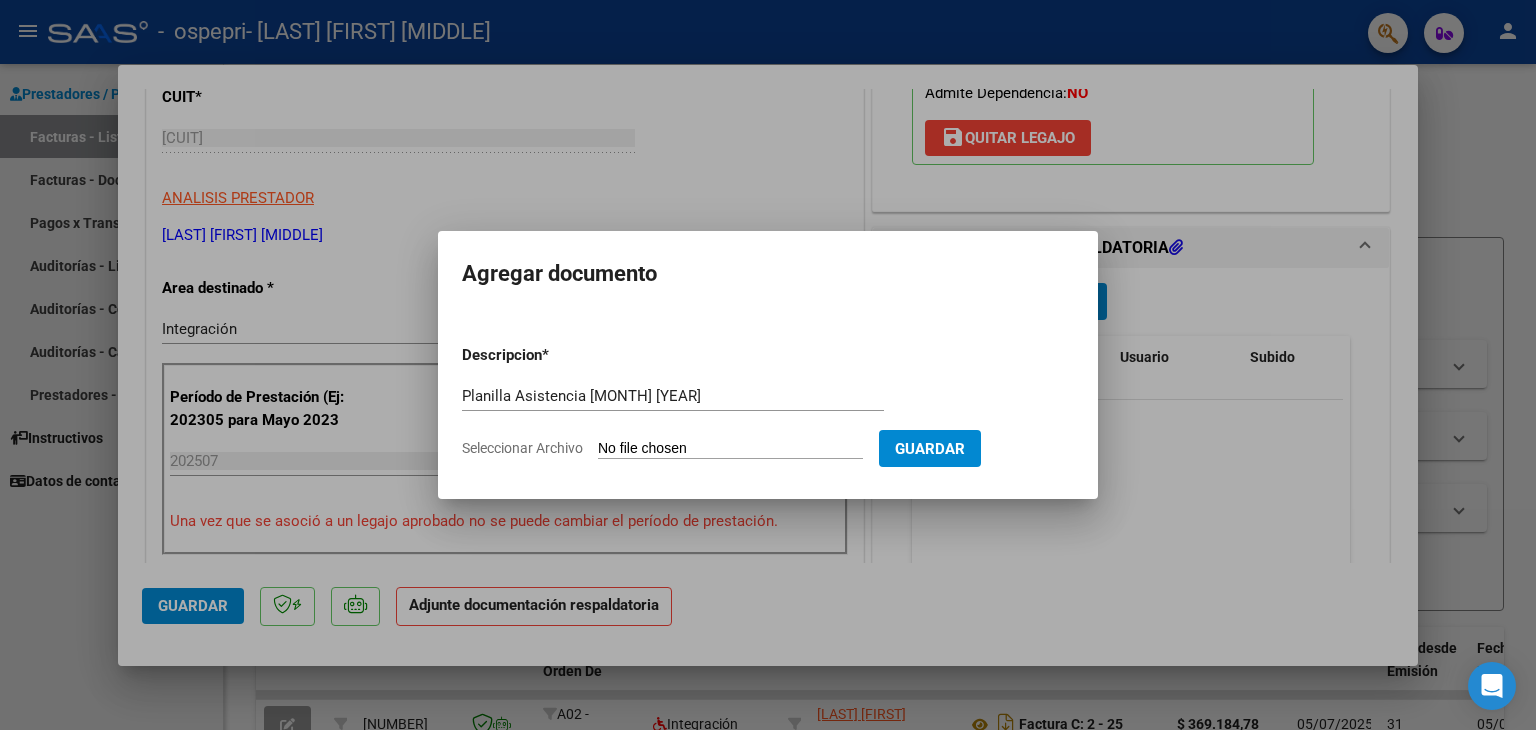 click on "Seleccionar Archivo" at bounding box center [730, 449] 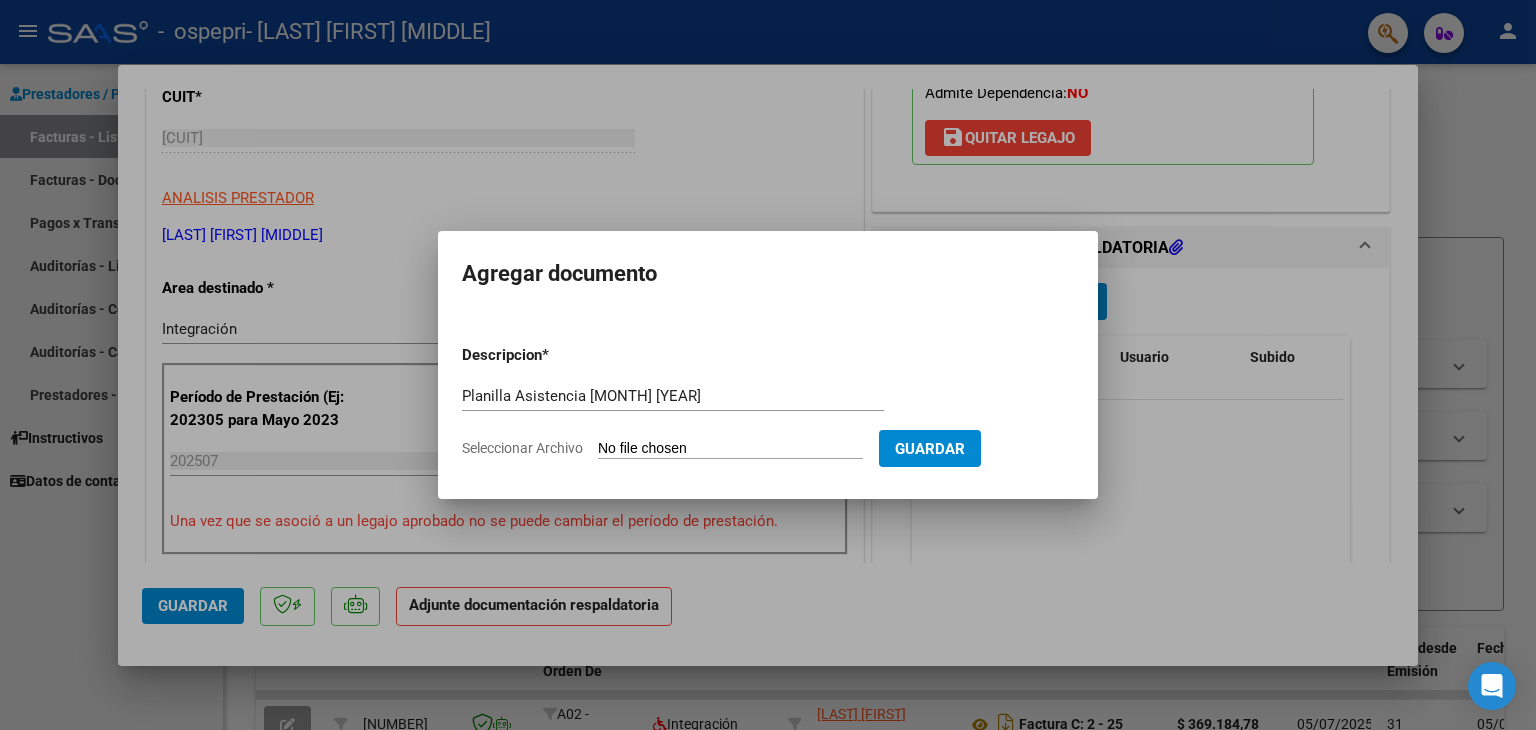 type on "C:\fakepath\[FILENAME] [MONTH] [YEAR].pdf" 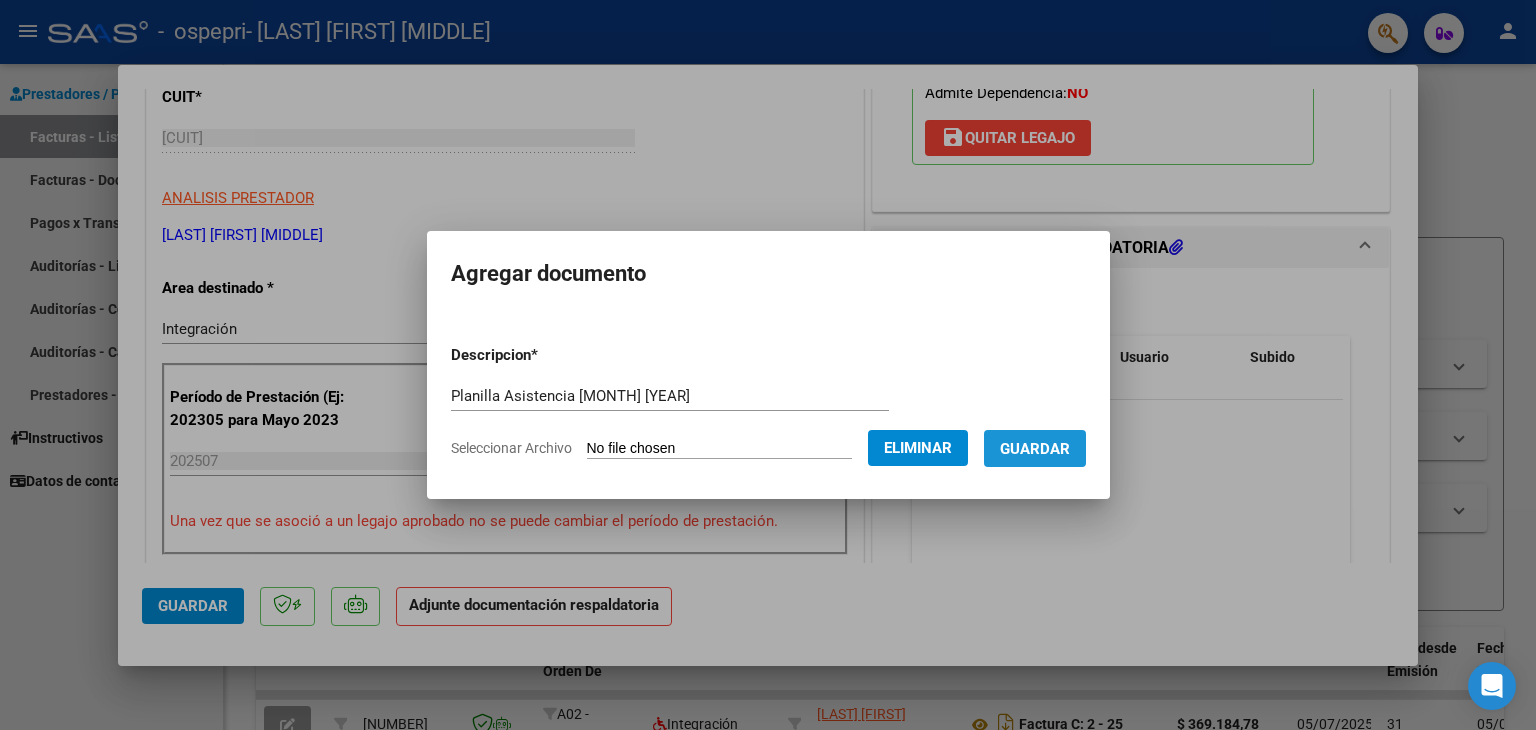 click on "Guardar" at bounding box center (1035, 449) 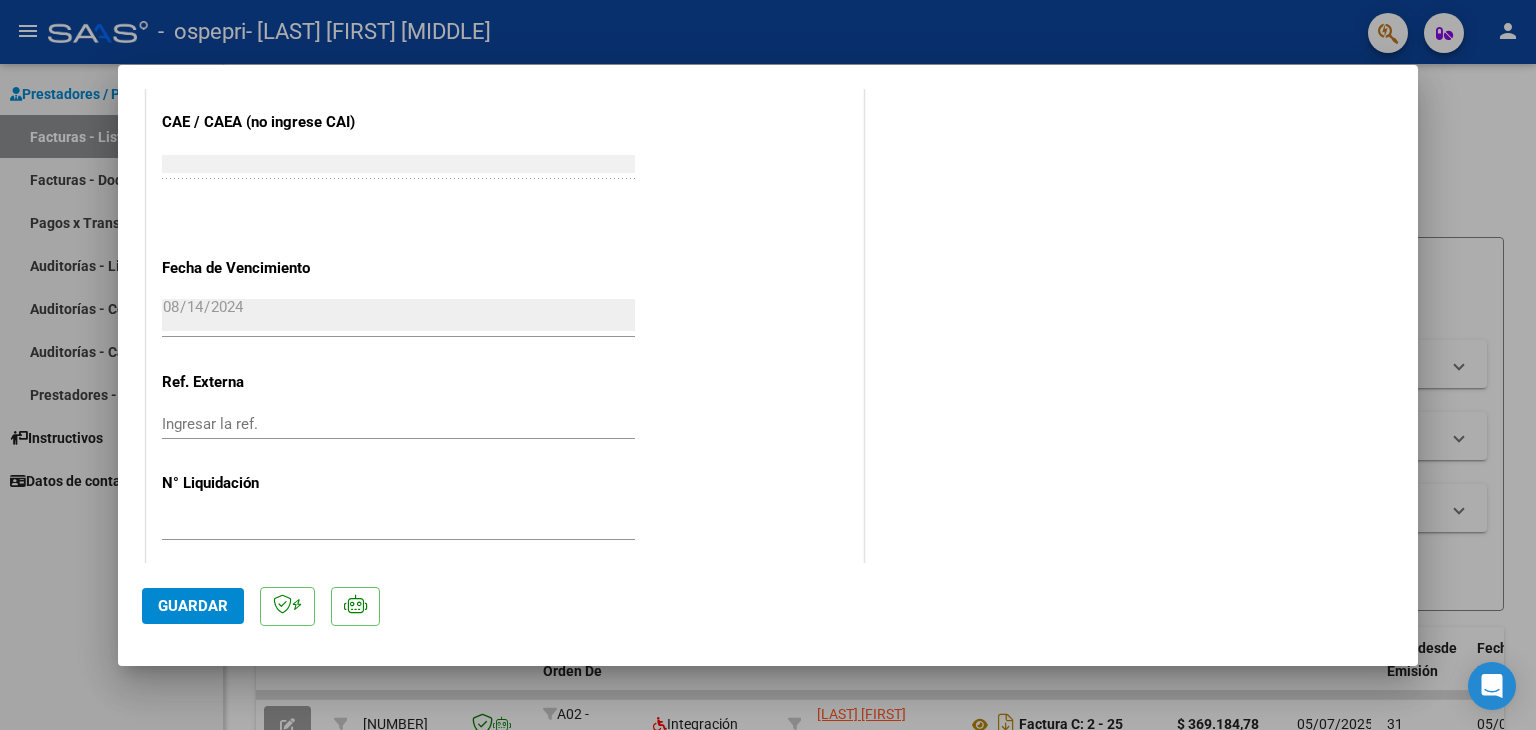 scroll, scrollTop: 1313, scrollLeft: 0, axis: vertical 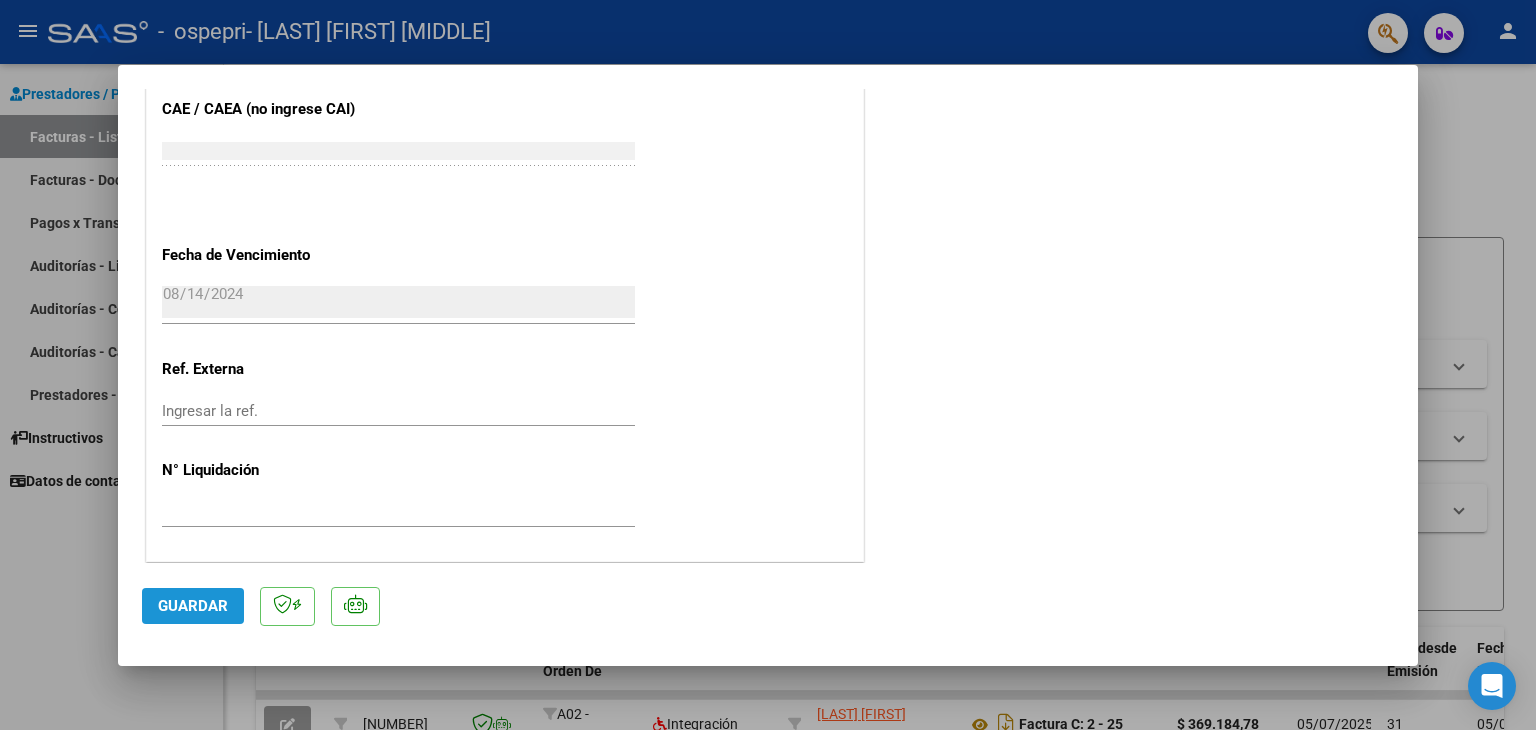 click on "Guardar" 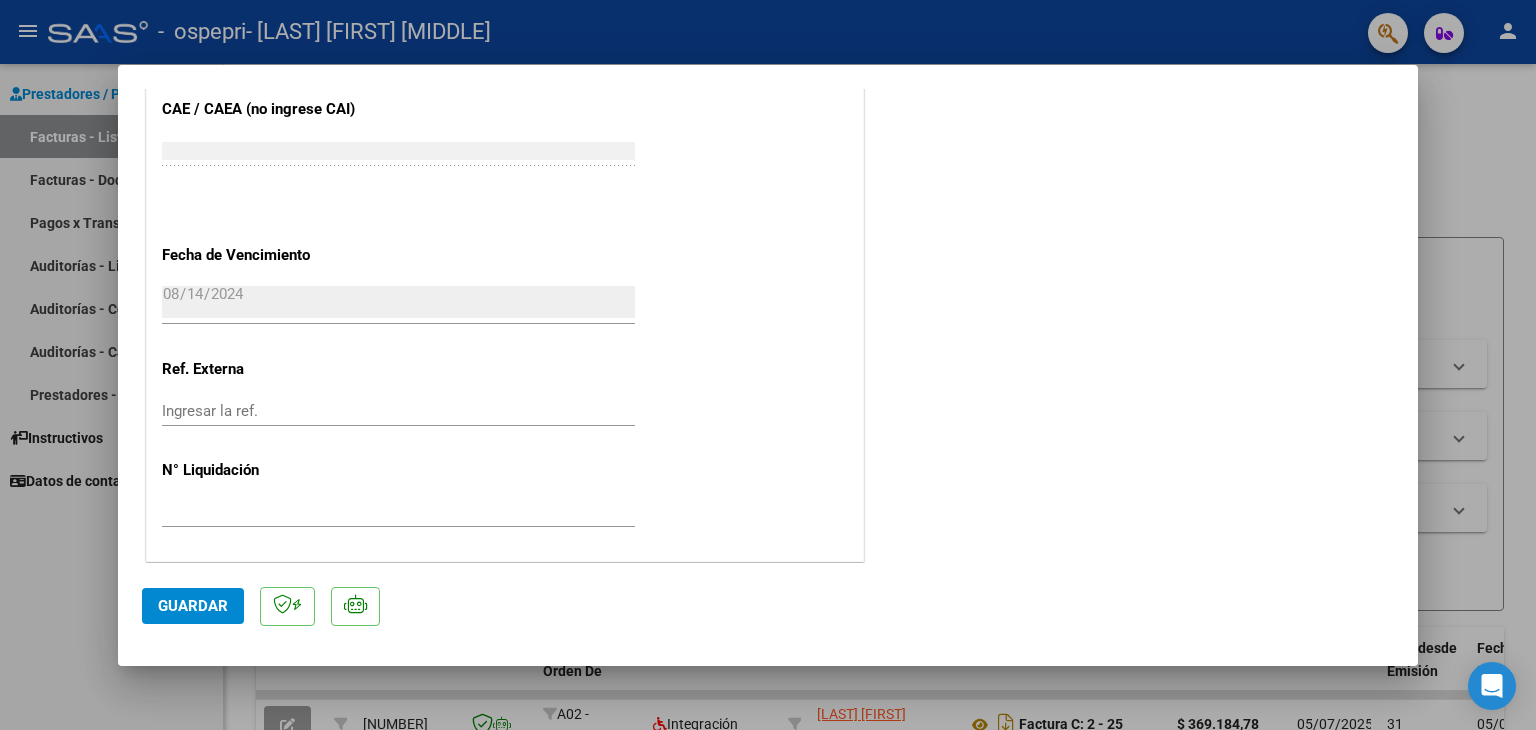 click at bounding box center (768, 365) 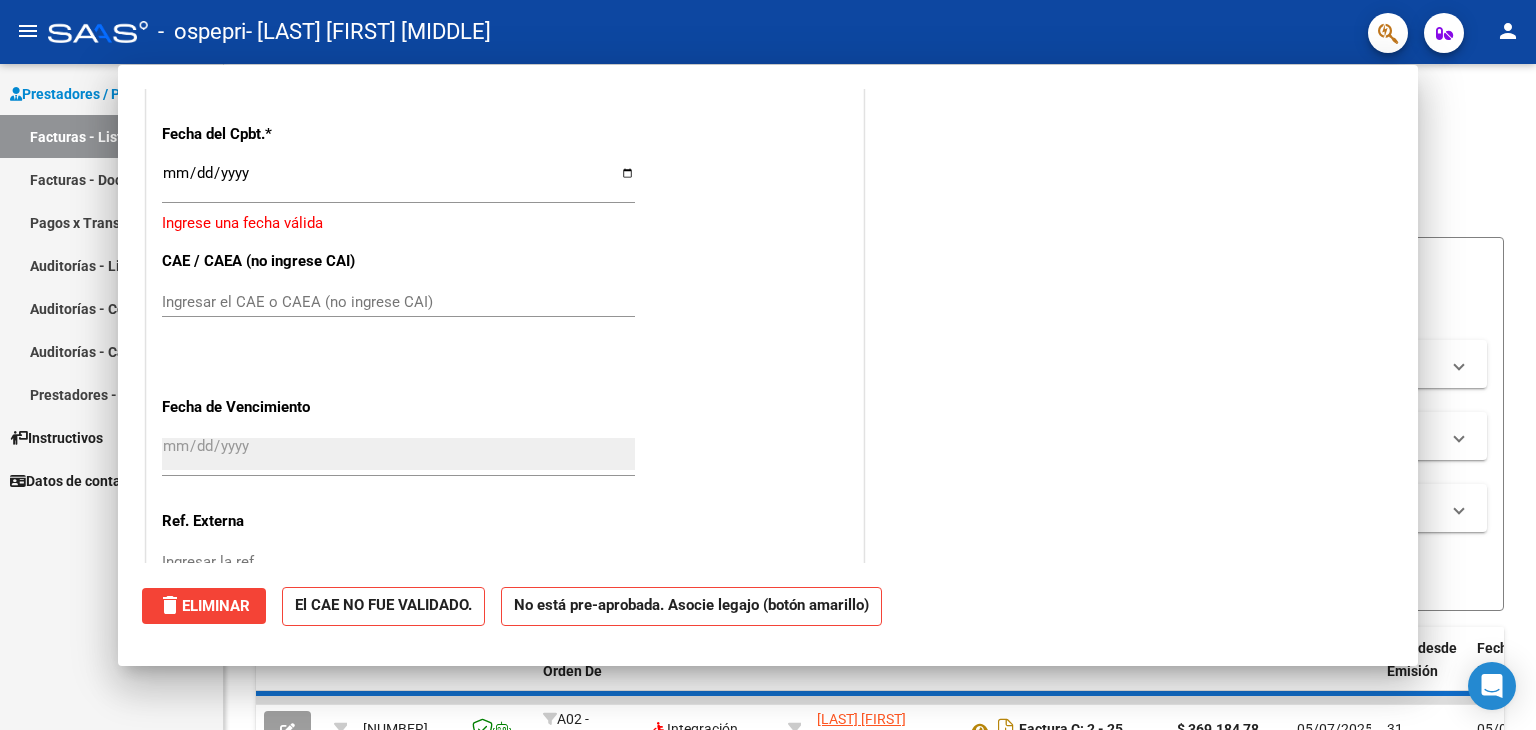 scroll, scrollTop: 0, scrollLeft: 0, axis: both 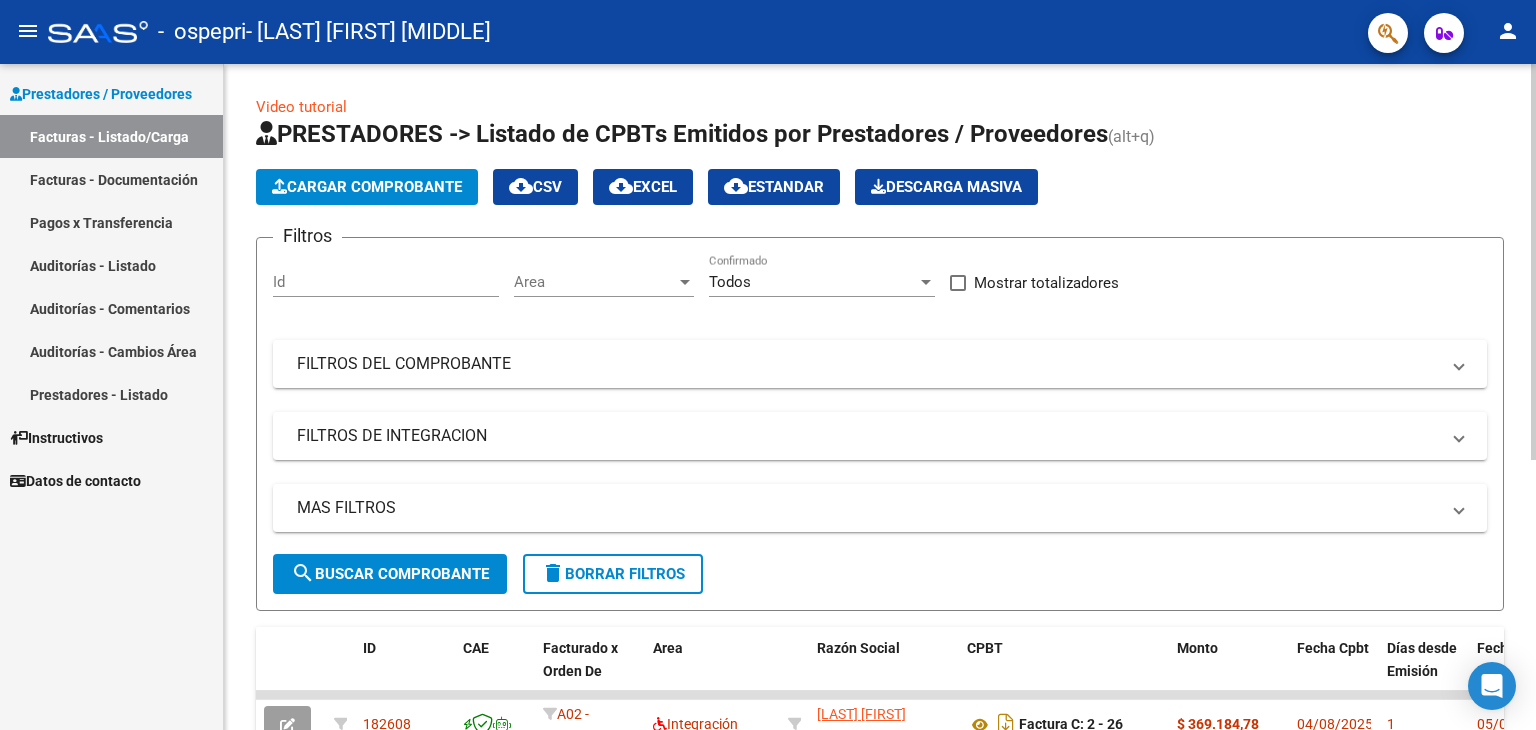 click on "PRESTADORES -> Listado de CPBTs Emitidos por Prestadores / Proveedores (alt+q)" 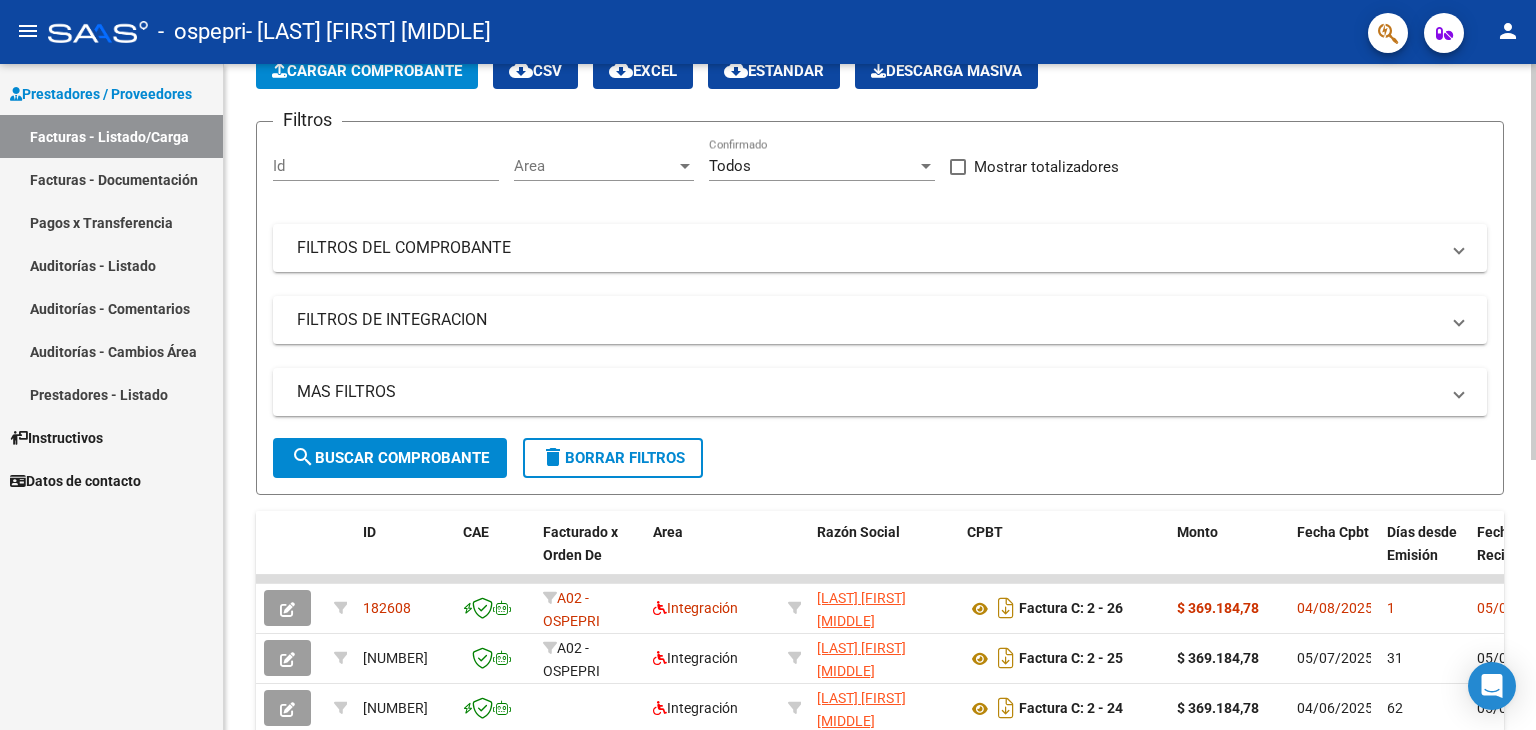 scroll, scrollTop: 120, scrollLeft: 0, axis: vertical 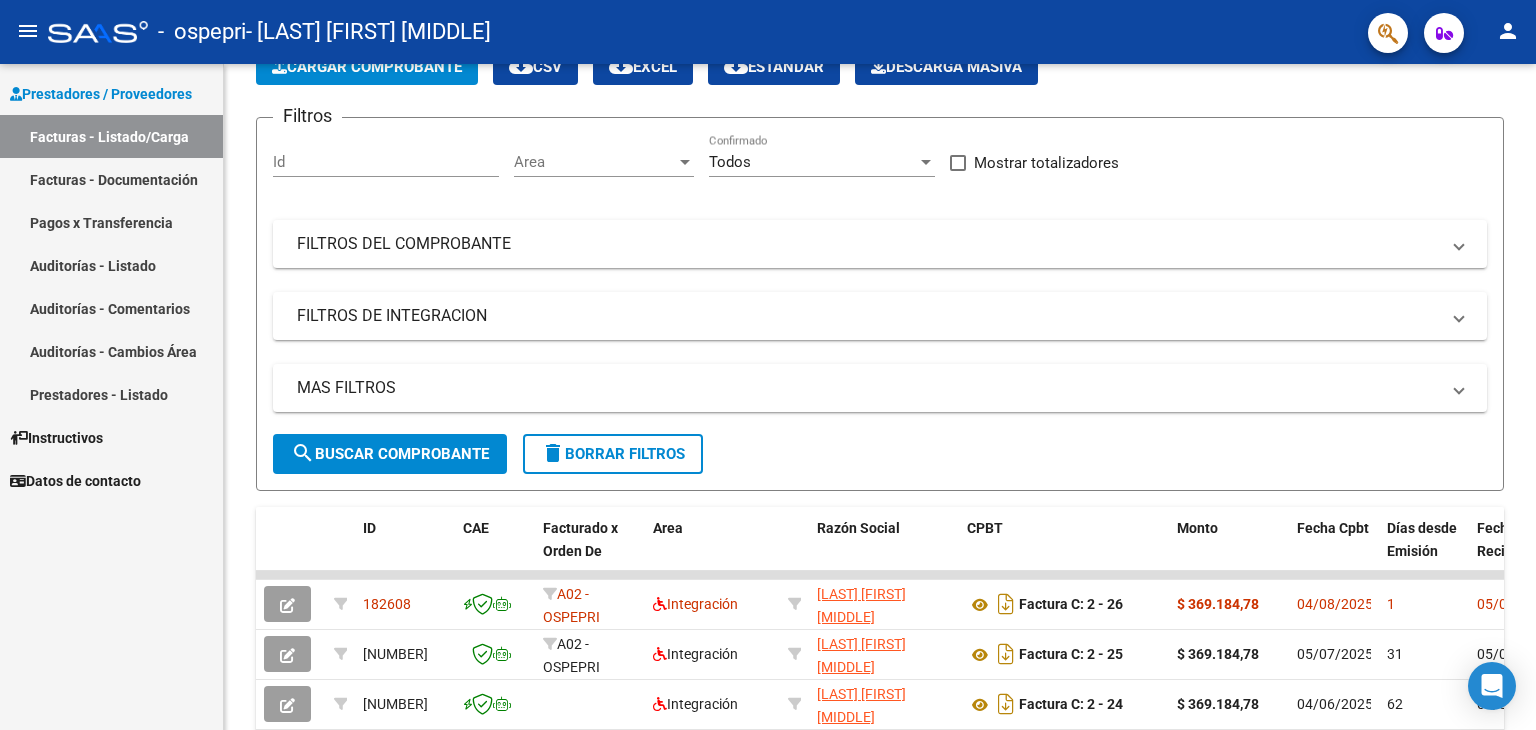 click on "Prestadores / Proveedores Facturas - Listado/Carga Facturas - Documentación Pagos x Transferencia Auditorías - Listado Auditorías - Comentarios Auditorías - Cambios Área Prestadores - Listado    Instructivos    Datos de contacto" at bounding box center (111, 397) 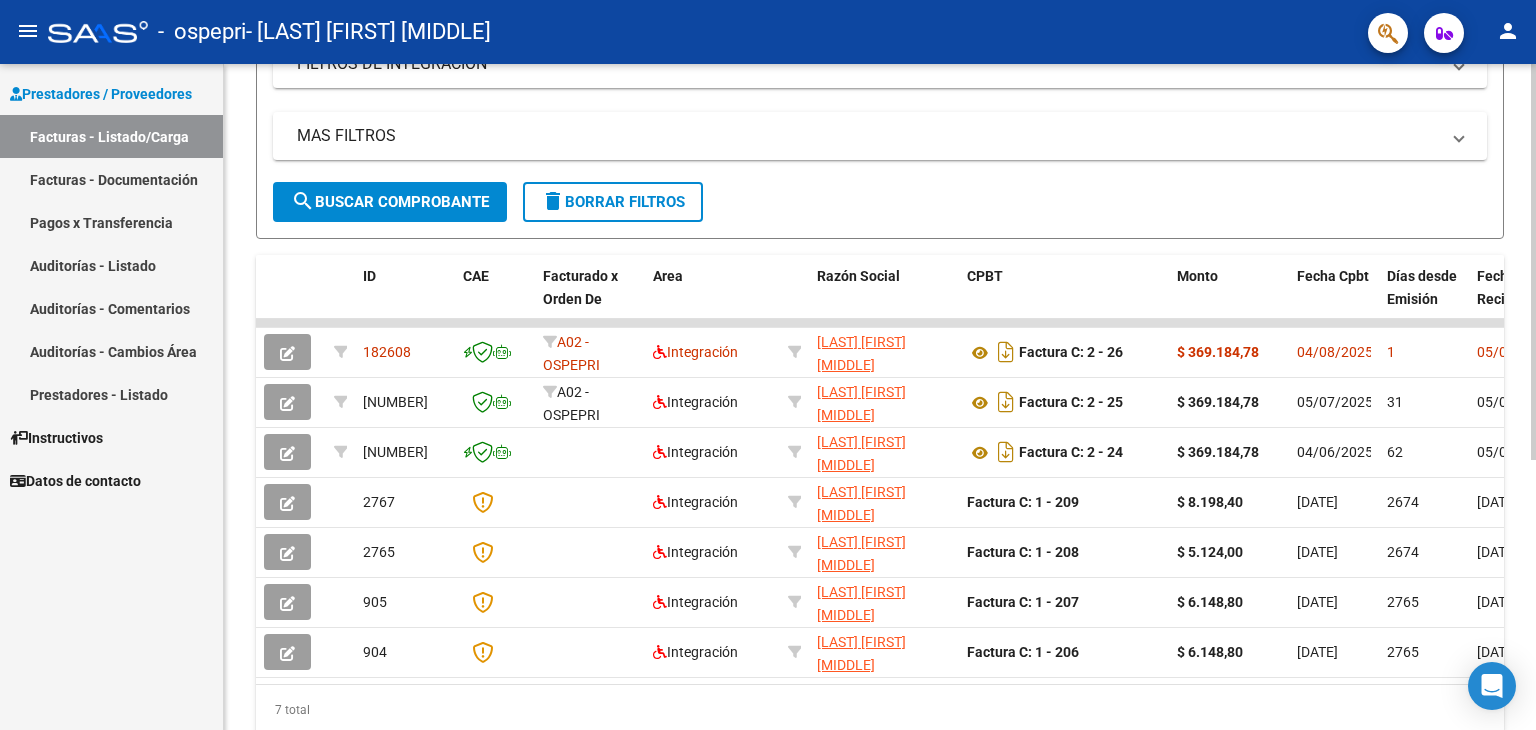 scroll, scrollTop: 376, scrollLeft: 0, axis: vertical 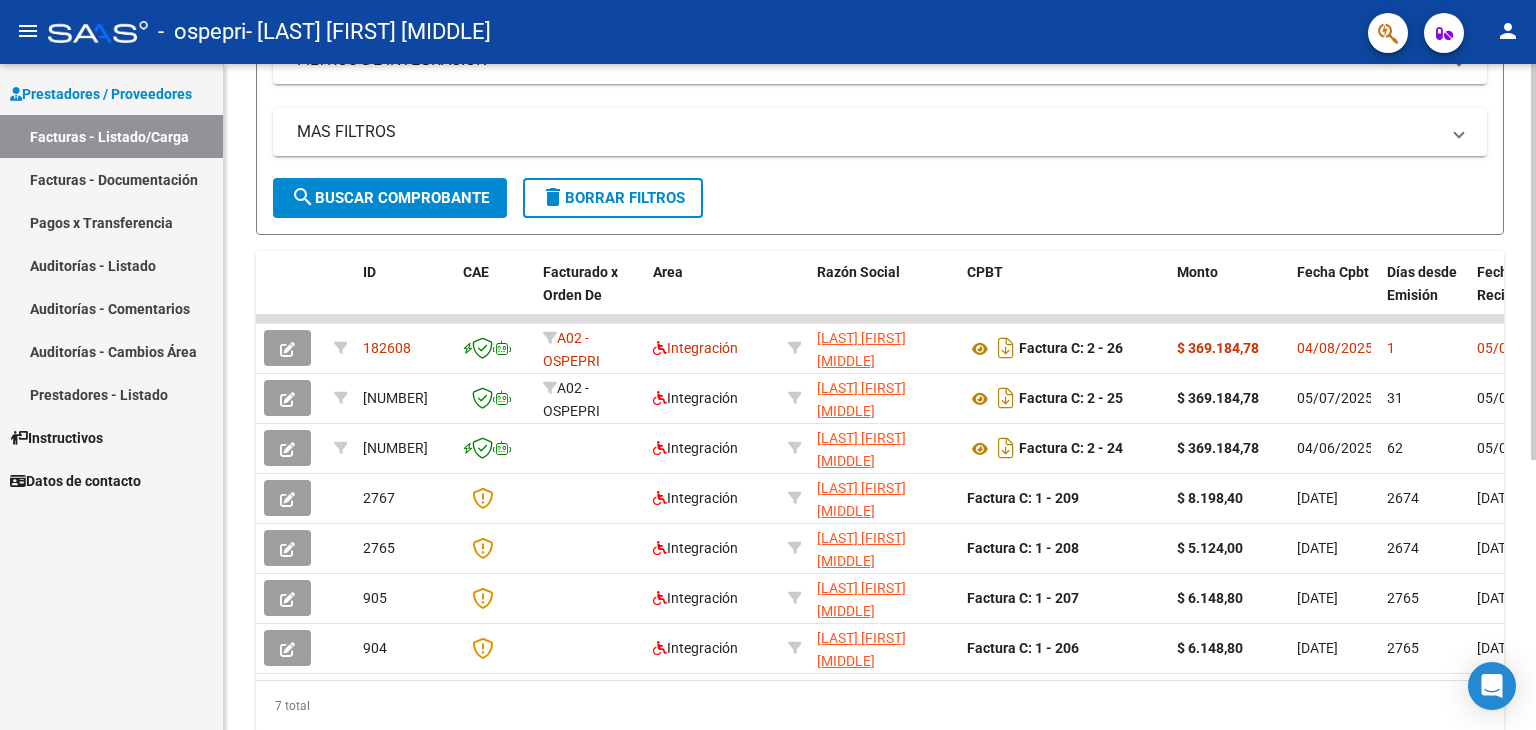 click 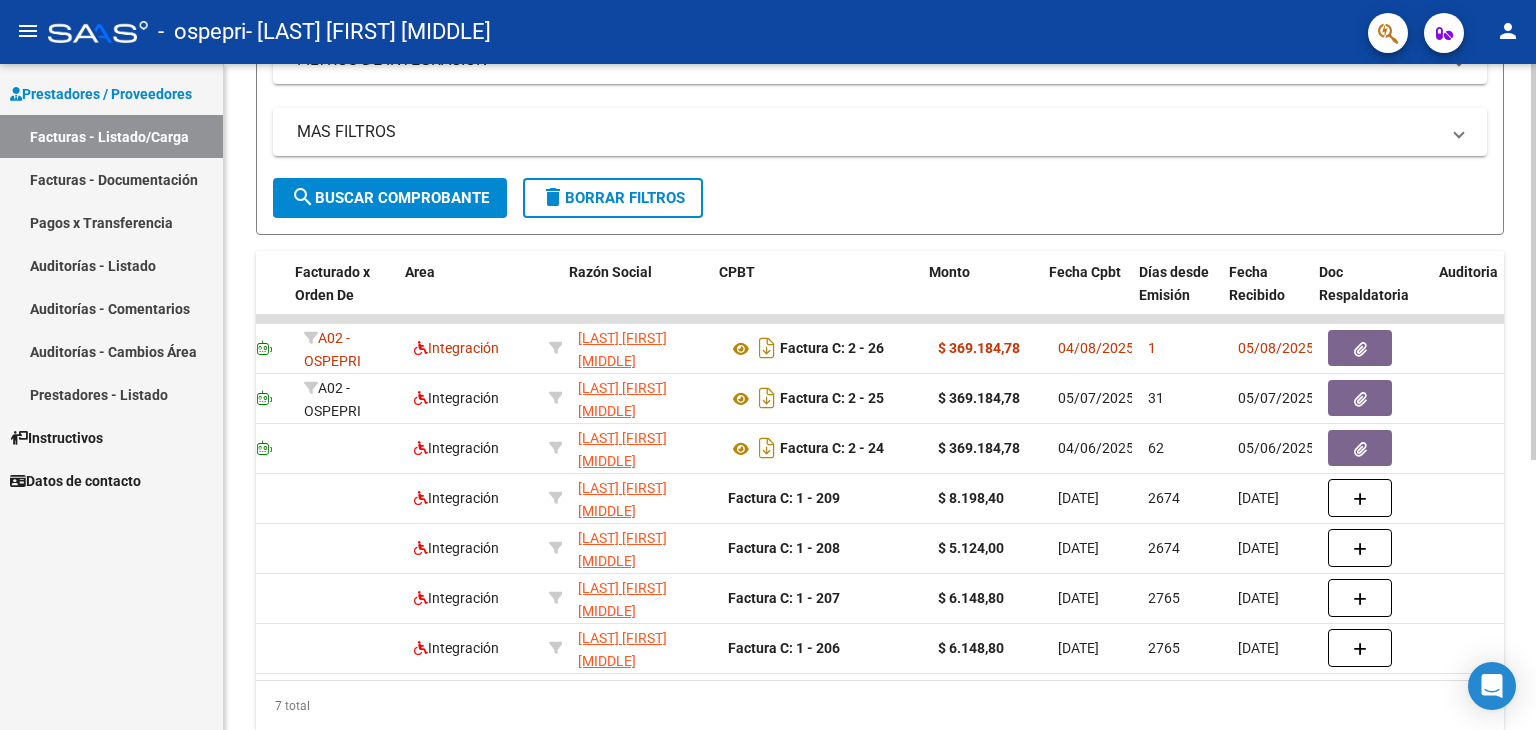 scroll, scrollTop: 0, scrollLeft: 253, axis: horizontal 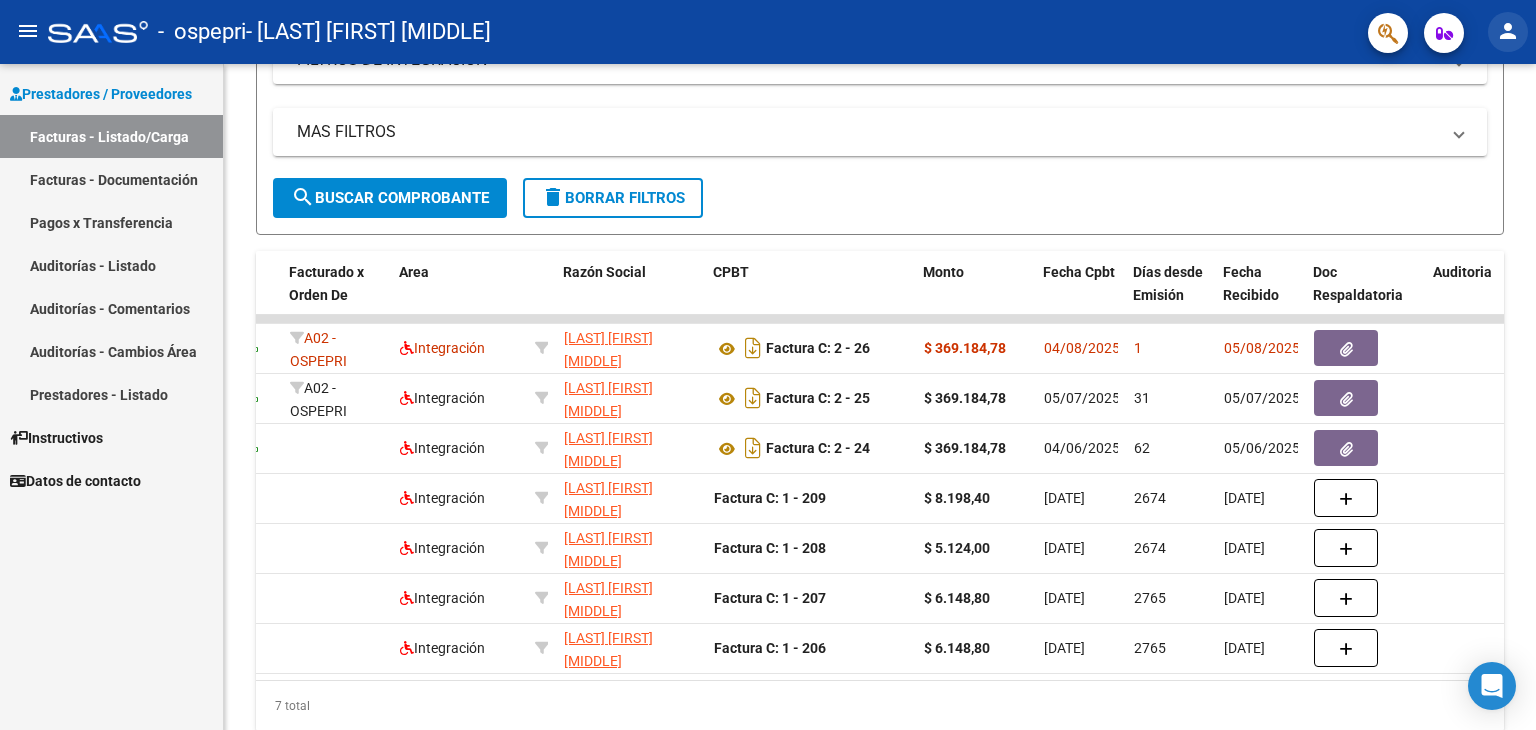 click on "person" 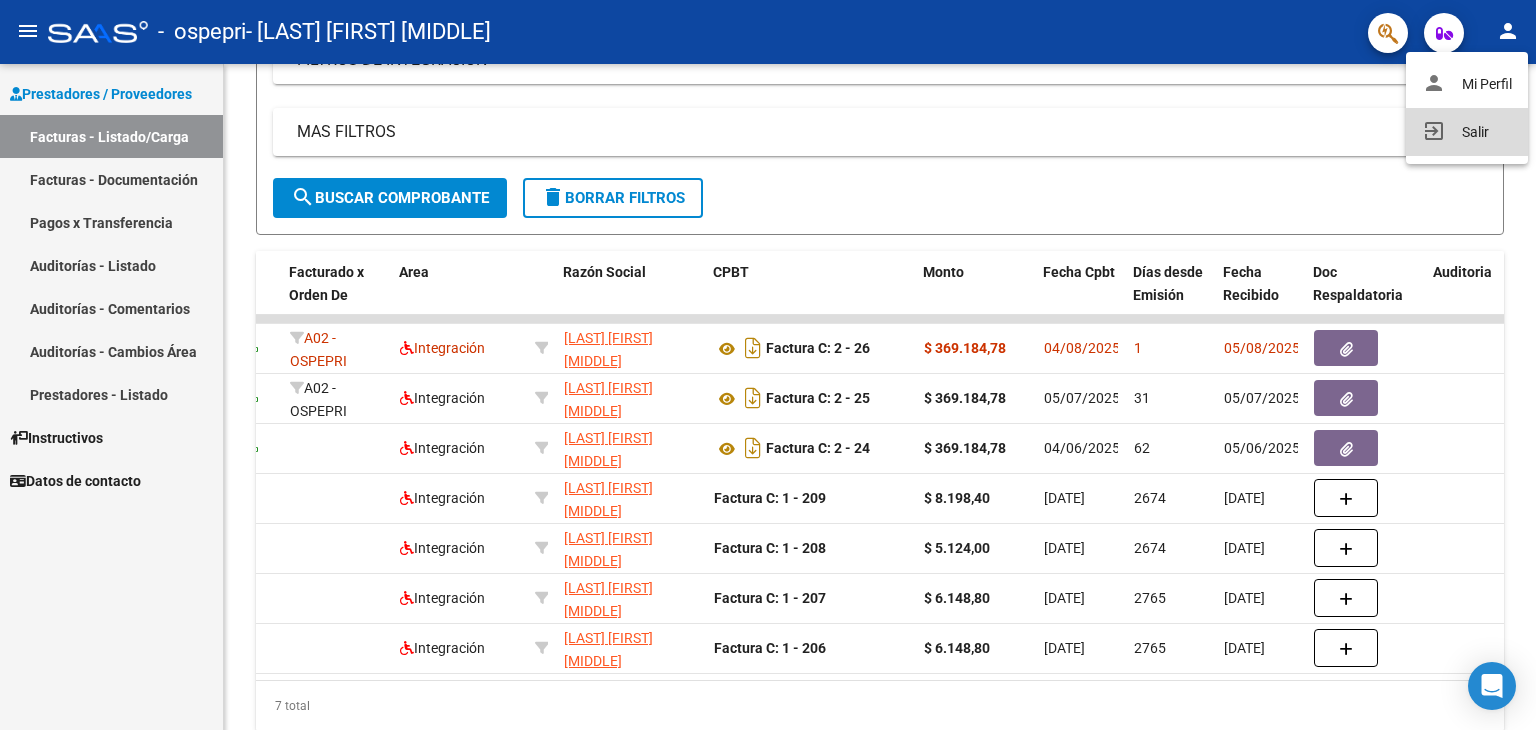 click on "exit_to_app  Salir" at bounding box center (1467, 132) 